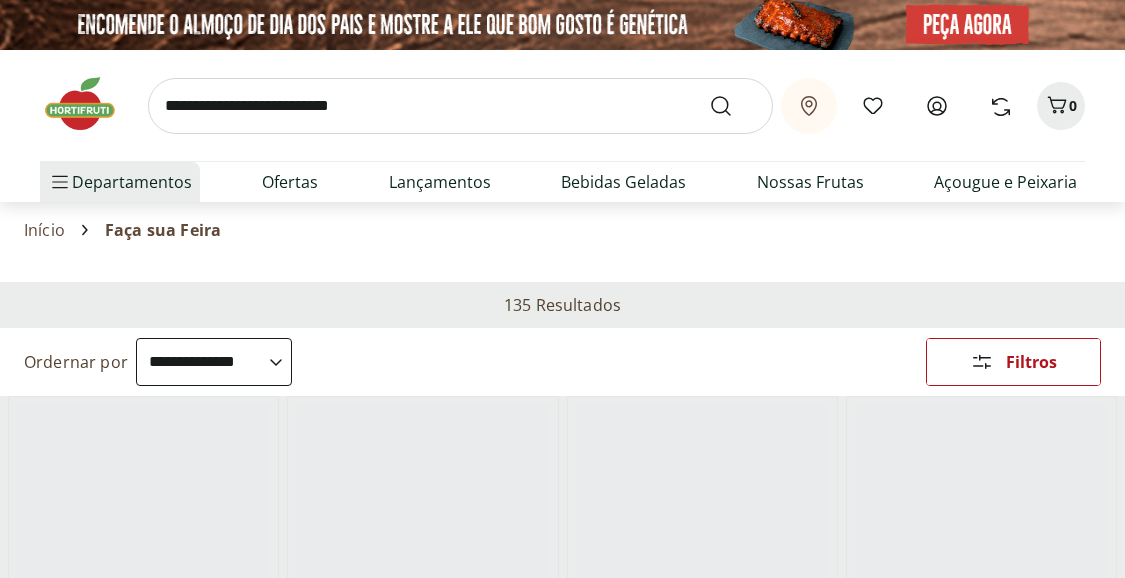 select on "**********" 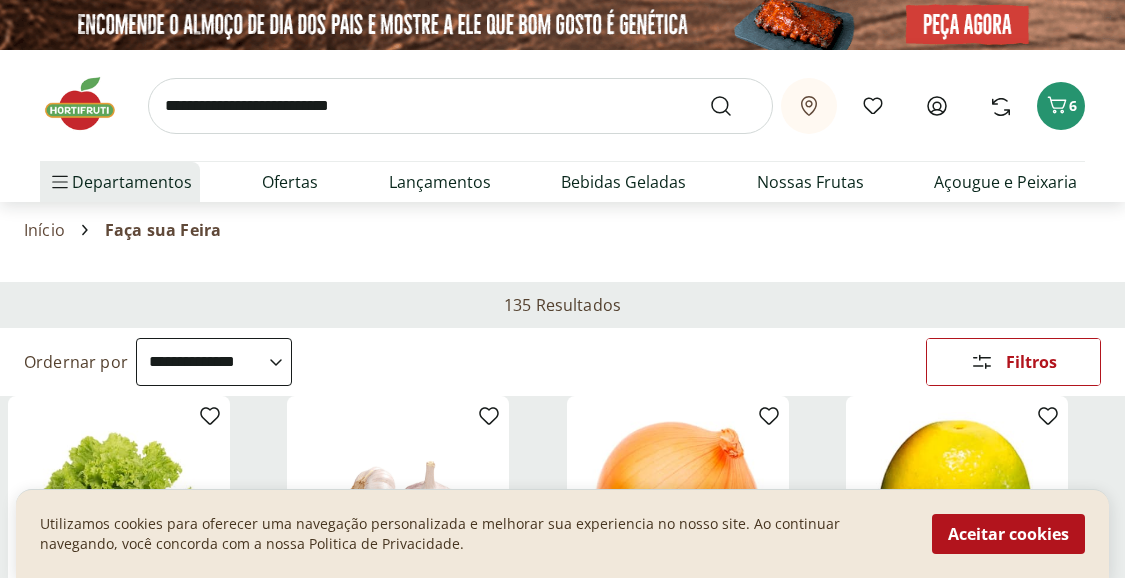 click at bounding box center (460, 106) 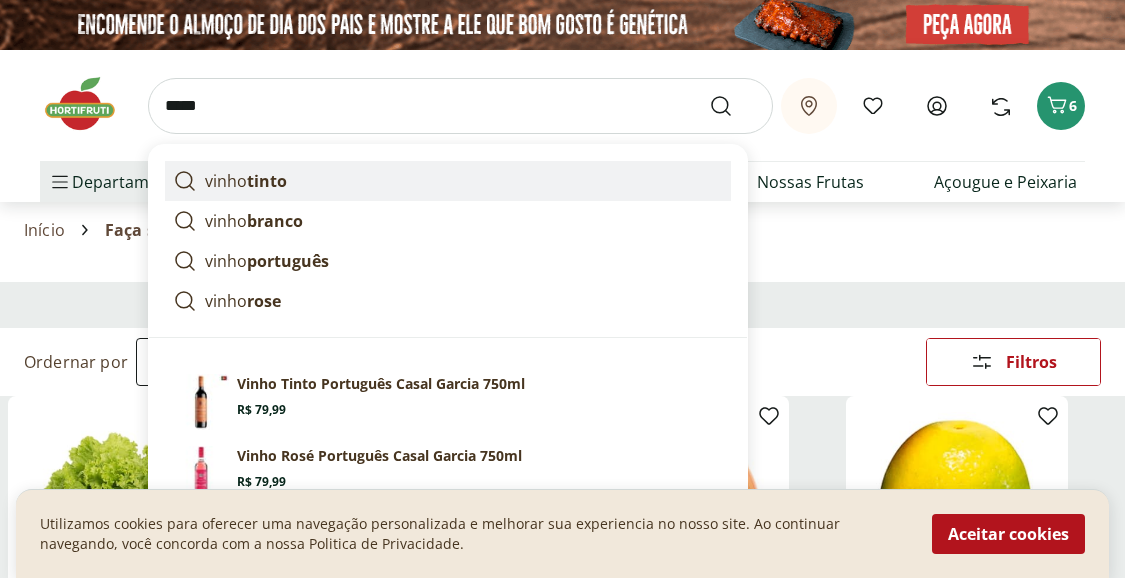 click on "tinto" at bounding box center [267, 181] 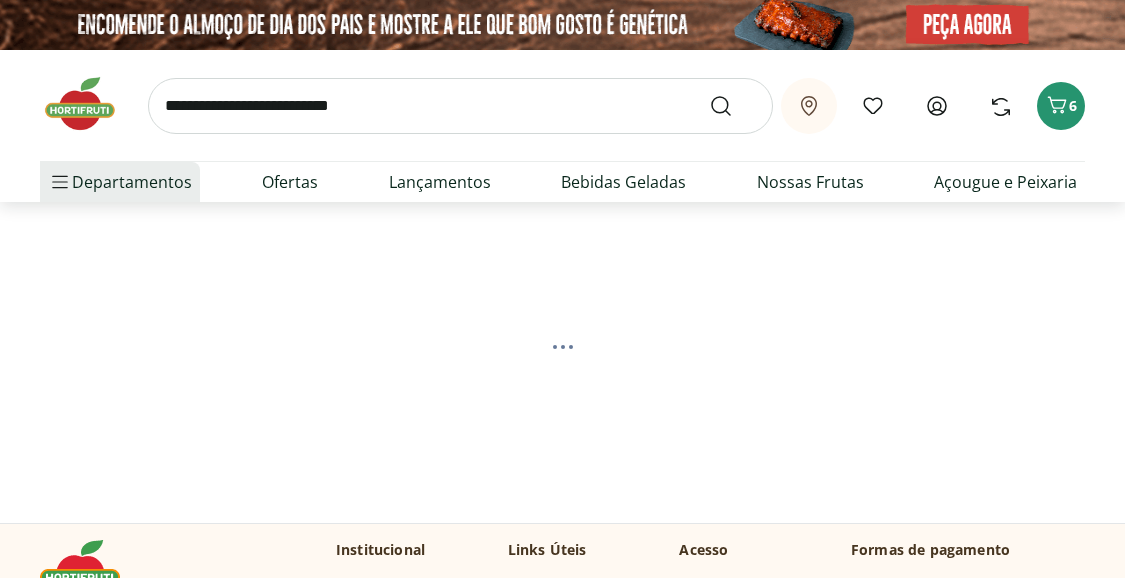 scroll, scrollTop: 0, scrollLeft: 0, axis: both 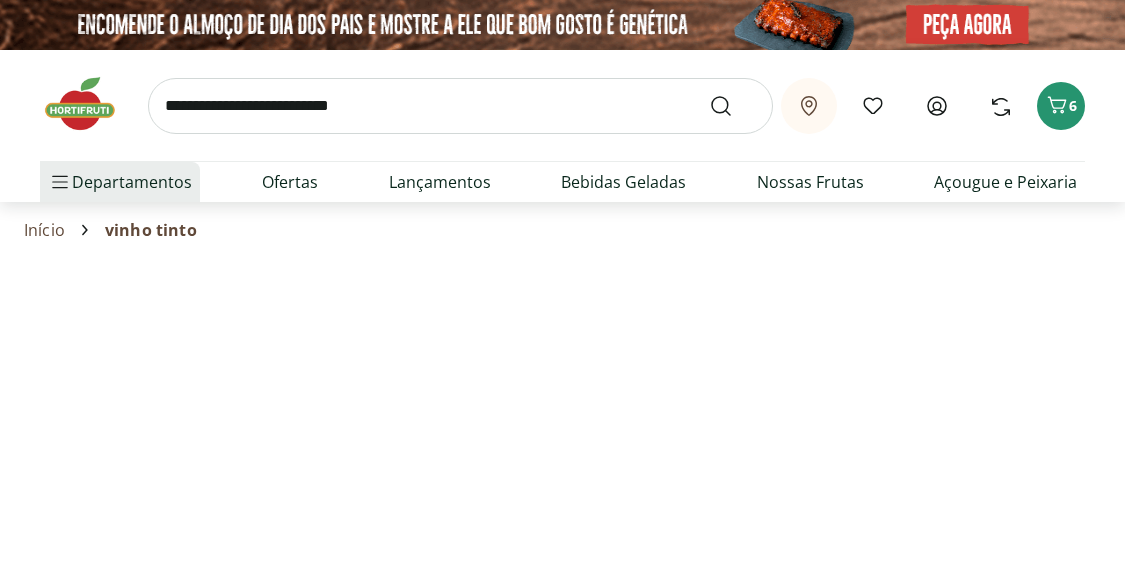 select on "**********" 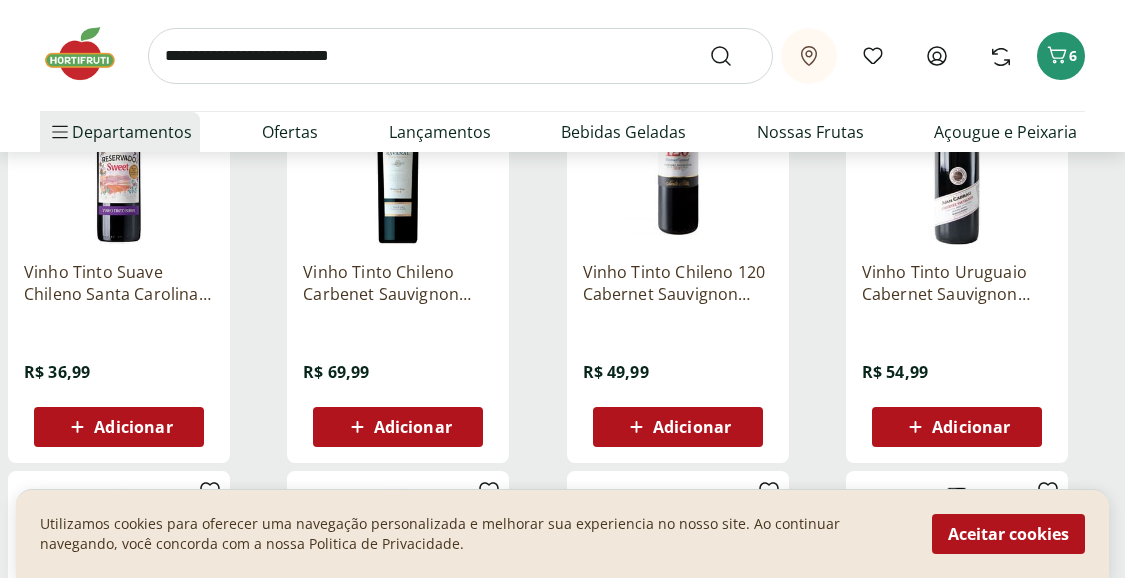 scroll, scrollTop: 799, scrollLeft: 0, axis: vertical 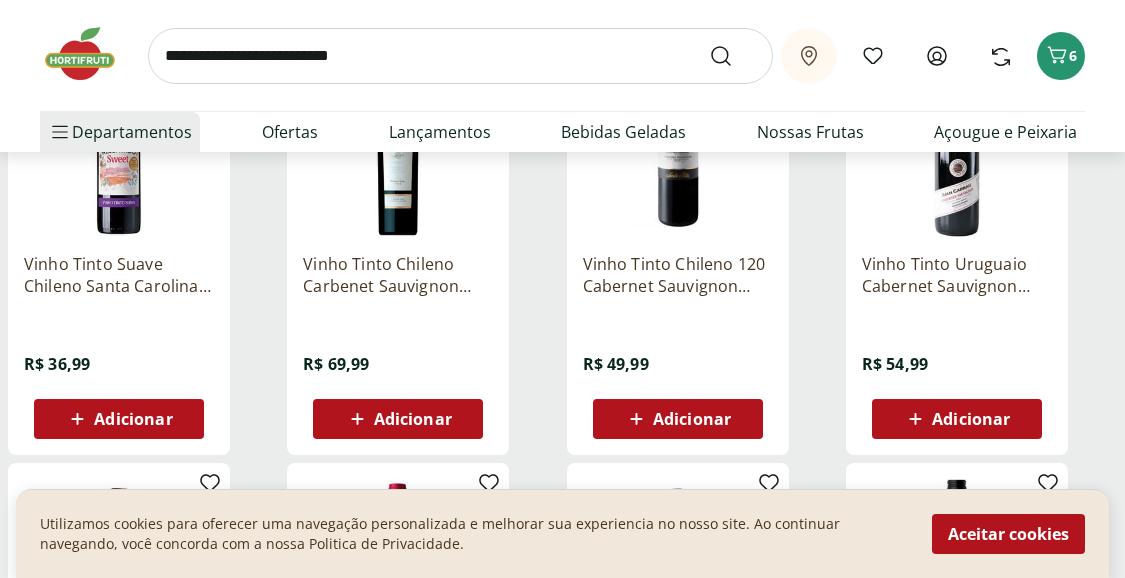 drag, startPoint x: 152, startPoint y: 411, endPoint x: 208, endPoint y: 404, distance: 56.435802 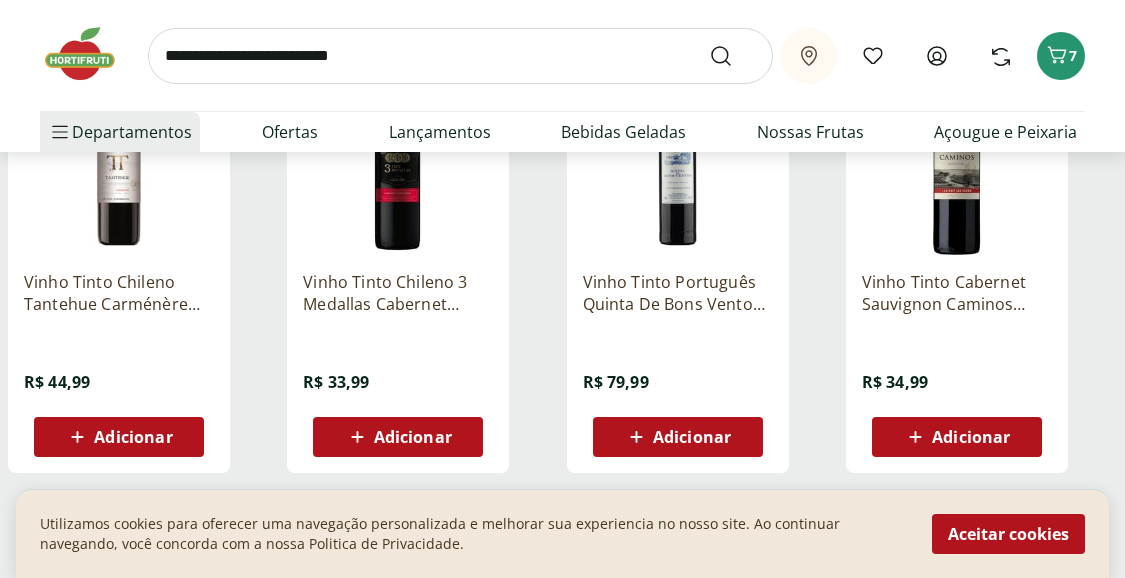 scroll, scrollTop: 1216, scrollLeft: 0, axis: vertical 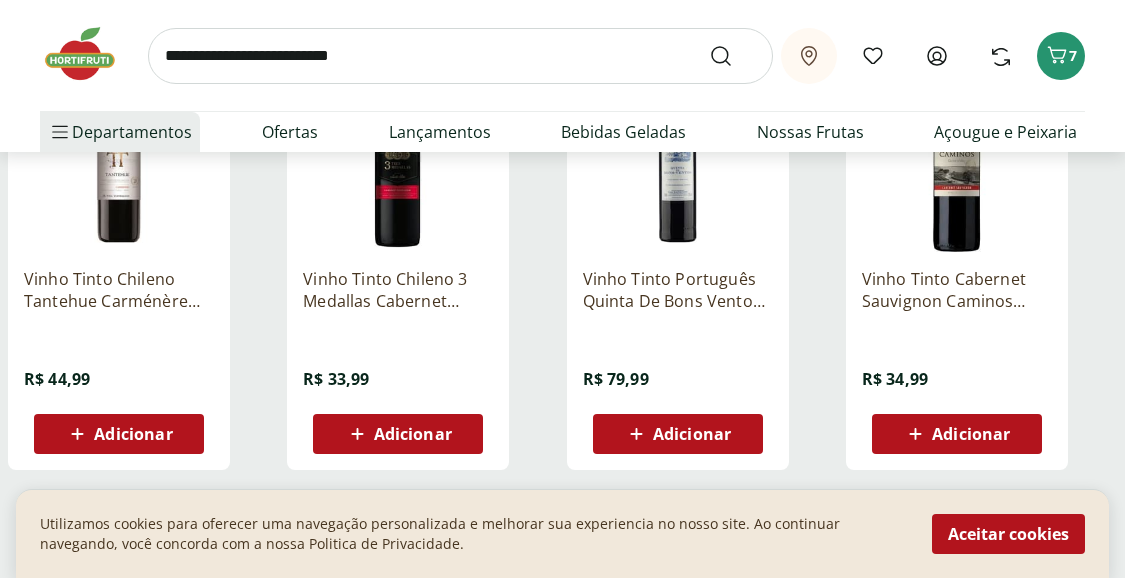 click on "Adicionar" at bounding box center (133, 434) 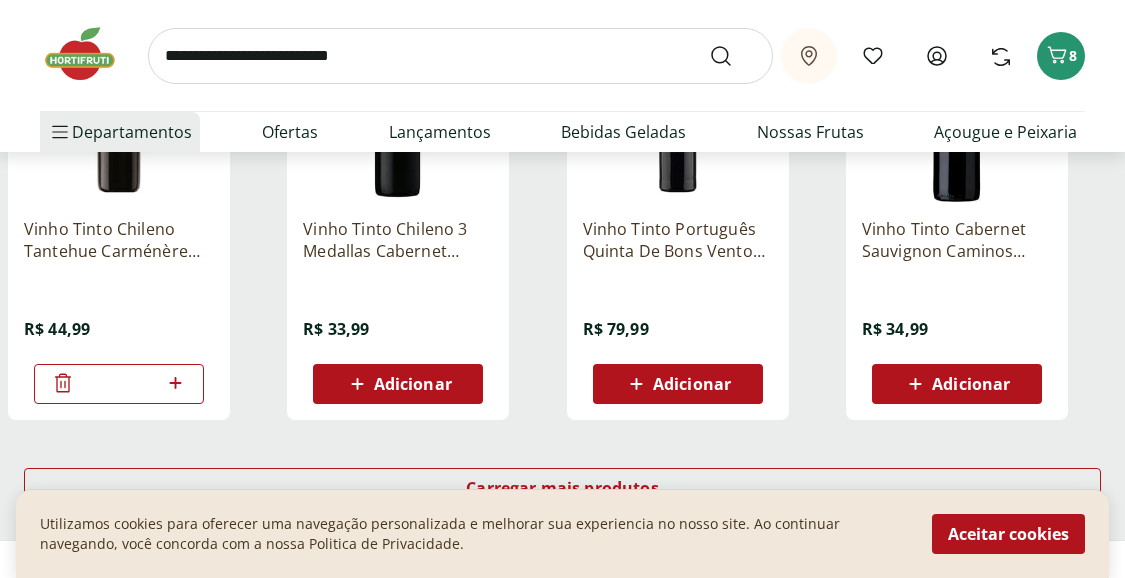 scroll, scrollTop: 1270, scrollLeft: 0, axis: vertical 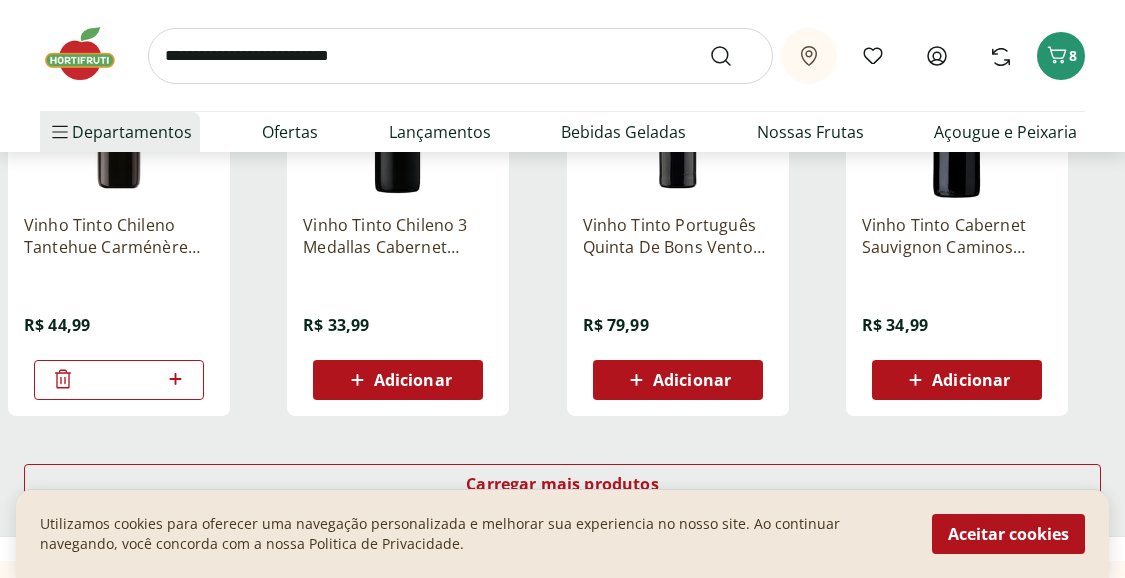 click on "Adicionar" at bounding box center (413, 380) 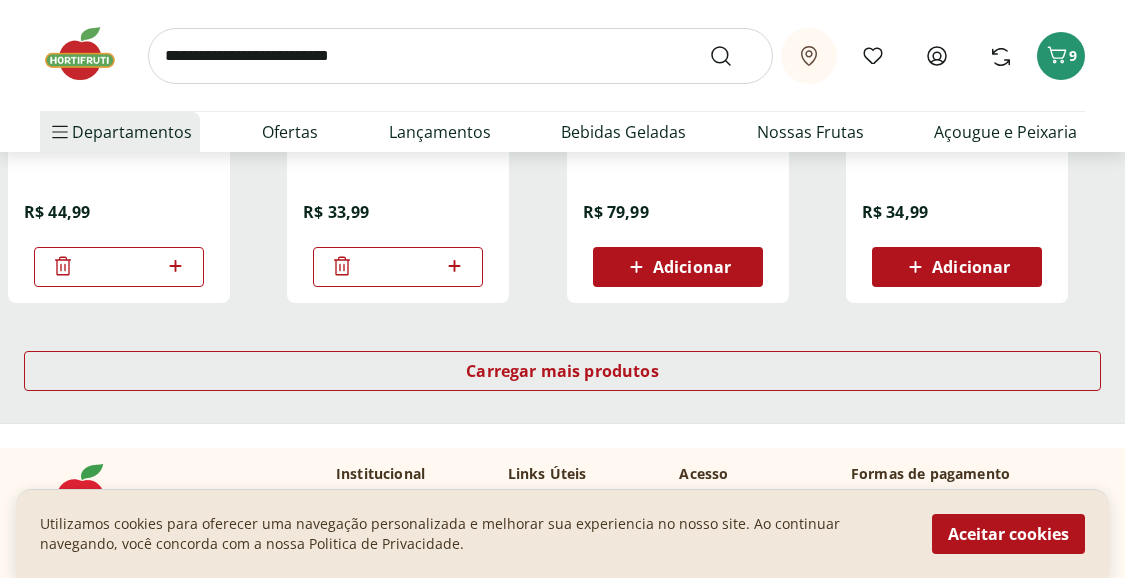 scroll, scrollTop: 1388, scrollLeft: 0, axis: vertical 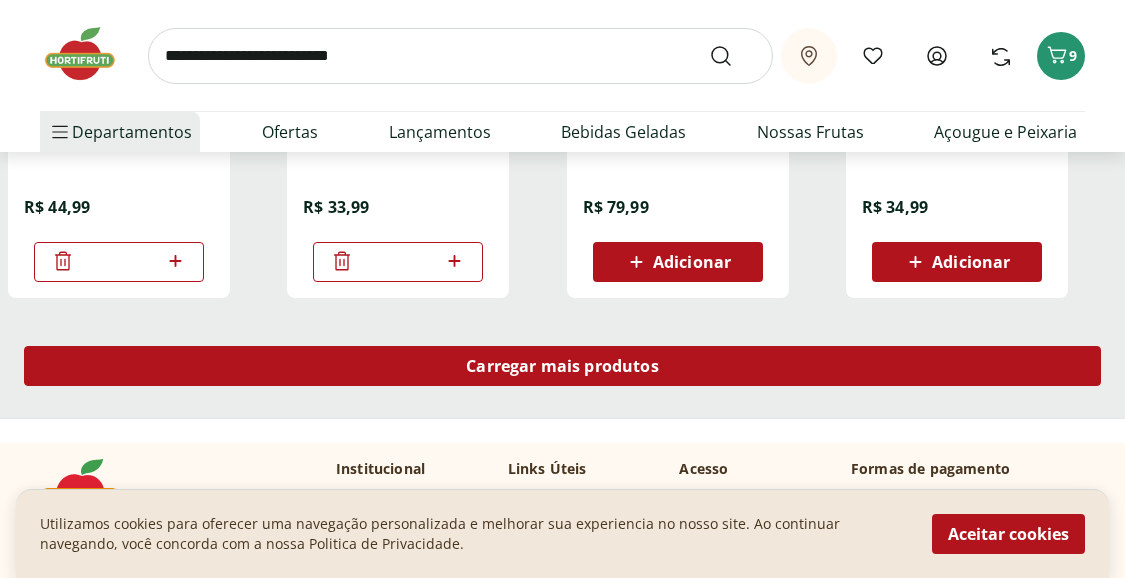 click on "Carregar mais produtos" at bounding box center [562, 366] 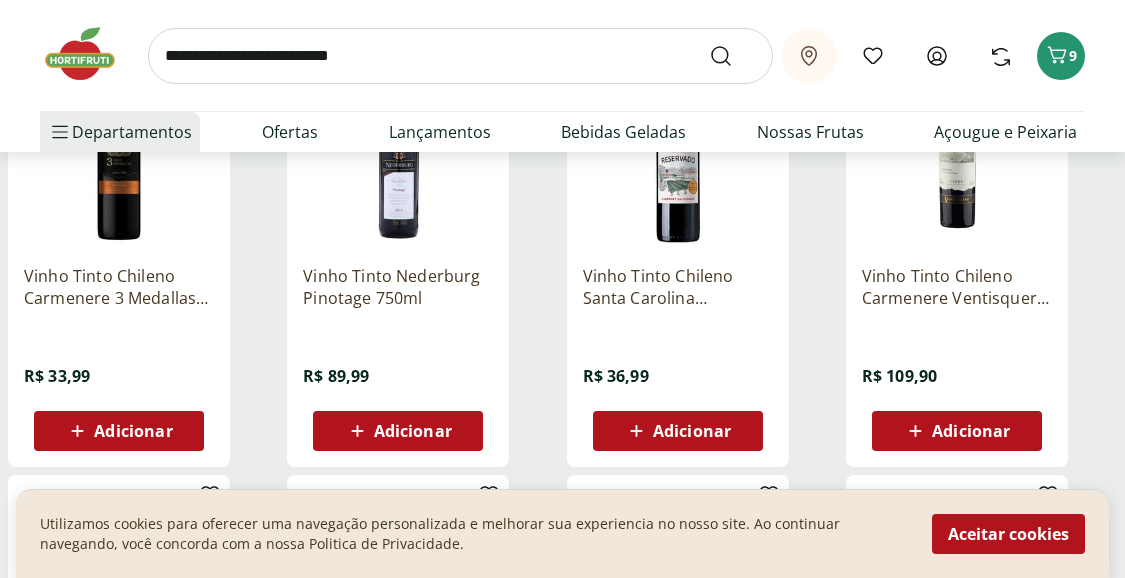 scroll, scrollTop: 2092, scrollLeft: 0, axis: vertical 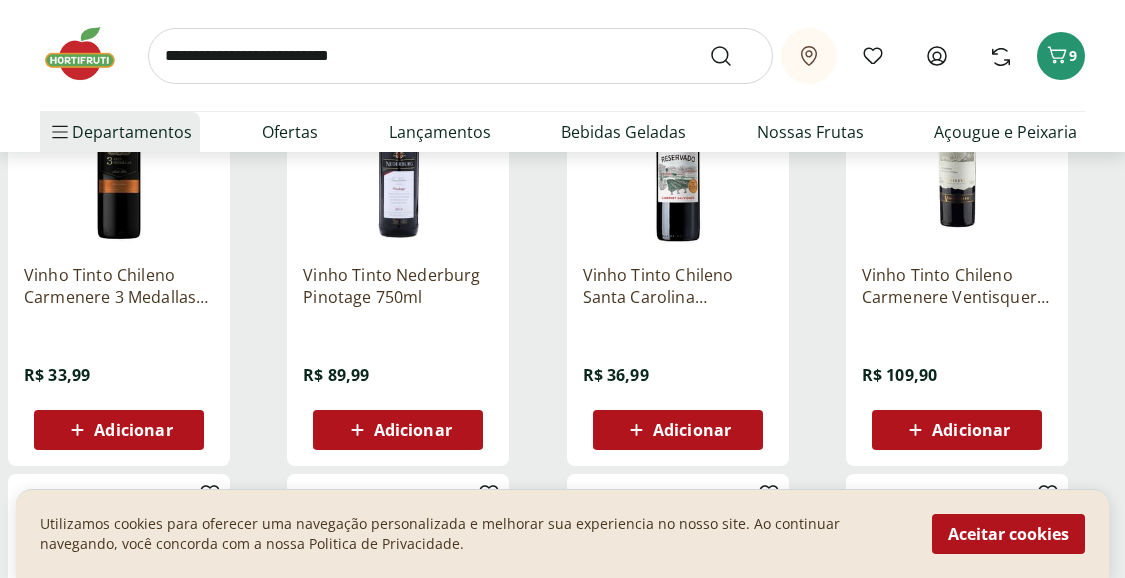 click on "Adicionar" at bounding box center (133, 430) 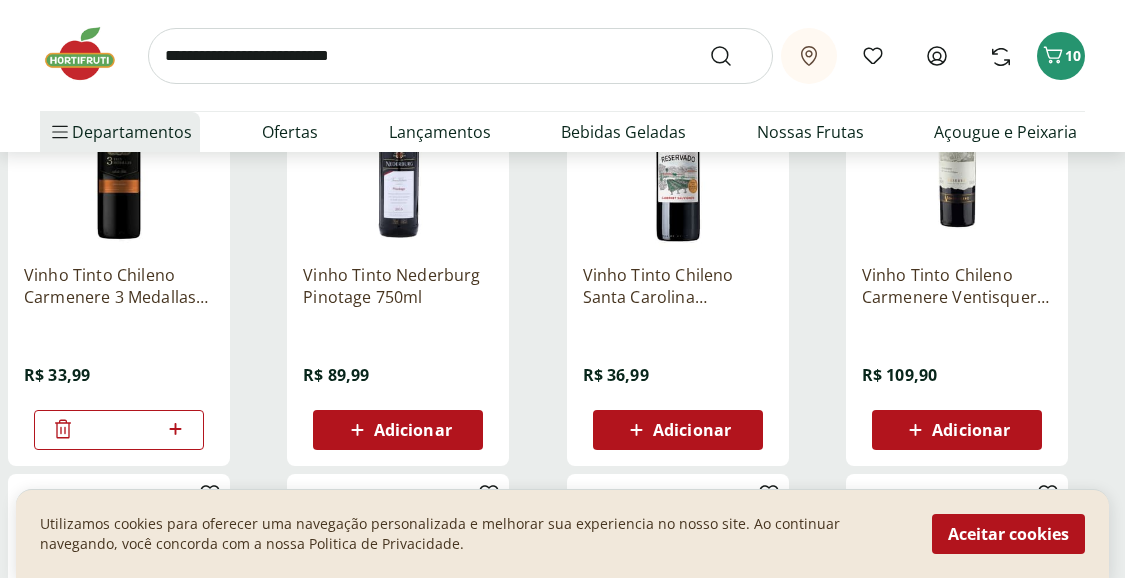 click on "Adicionar" at bounding box center (692, 430) 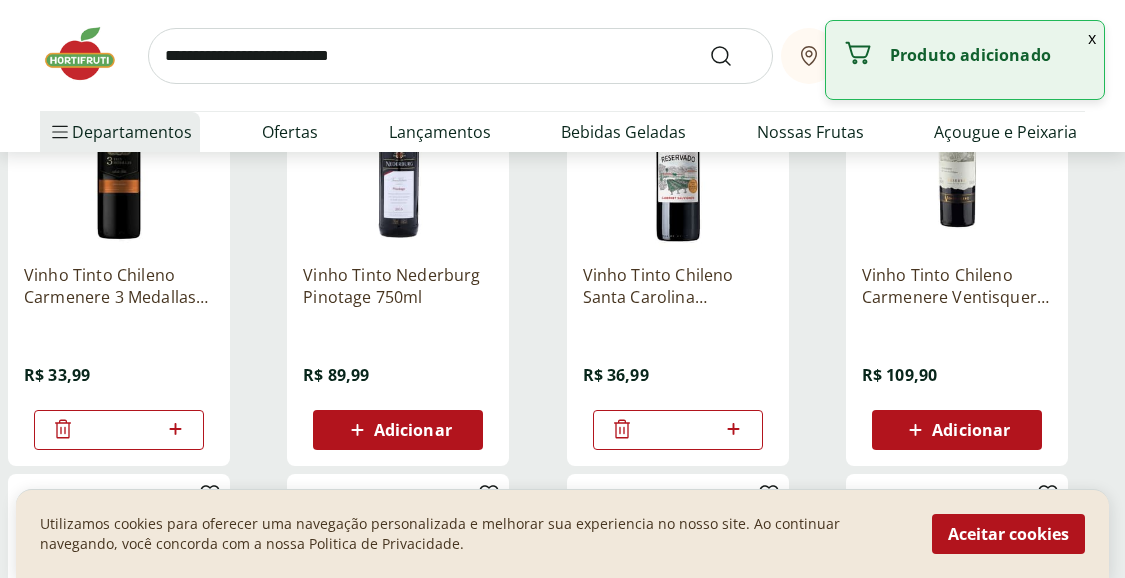 click 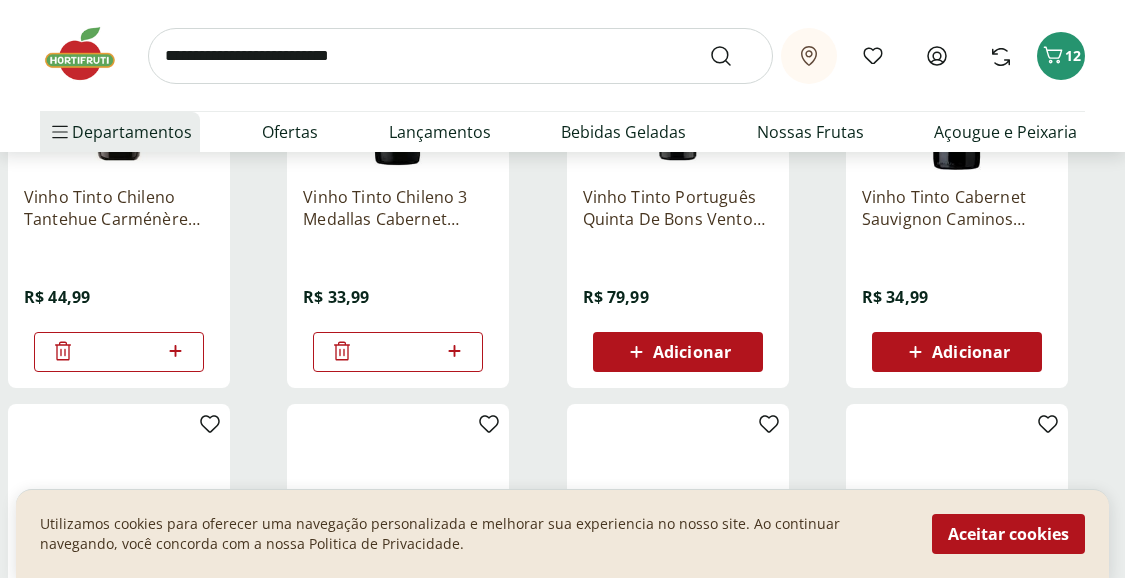 scroll, scrollTop: 1294, scrollLeft: 0, axis: vertical 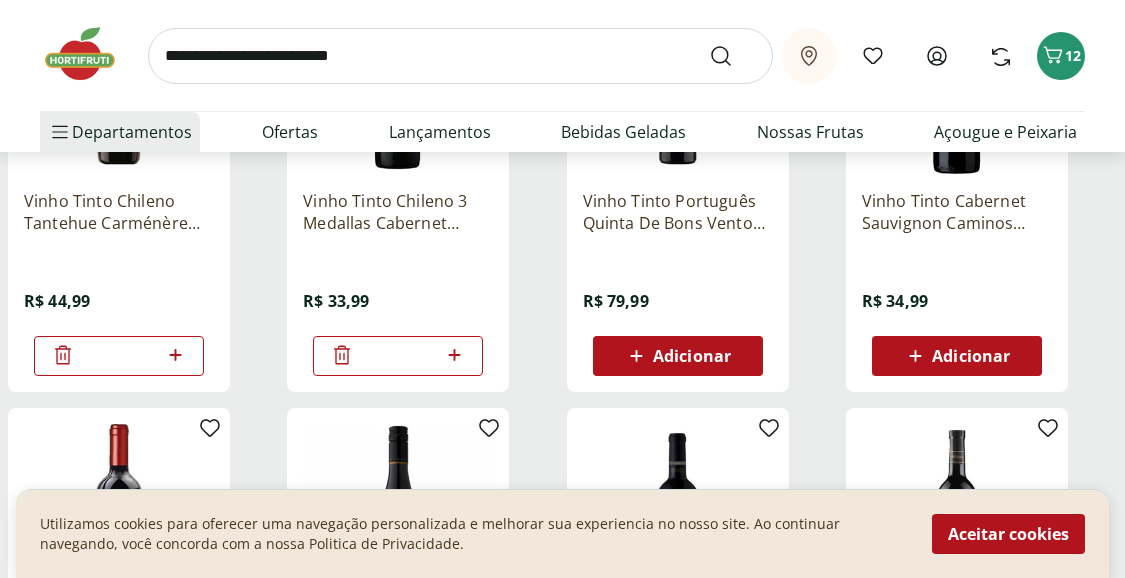 click 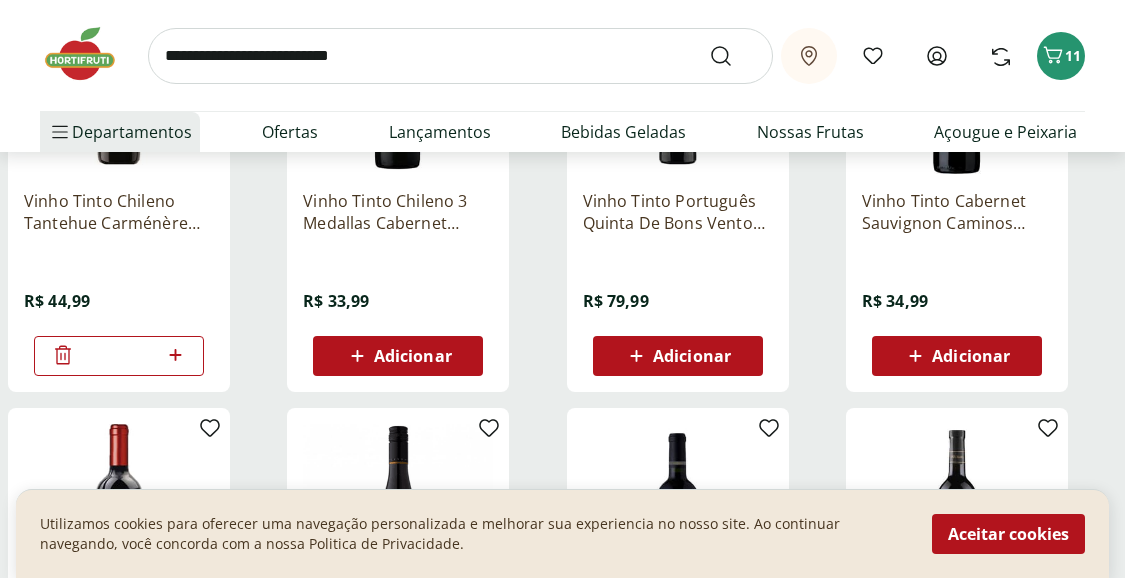 click on "Adicionar" at bounding box center [413, 356] 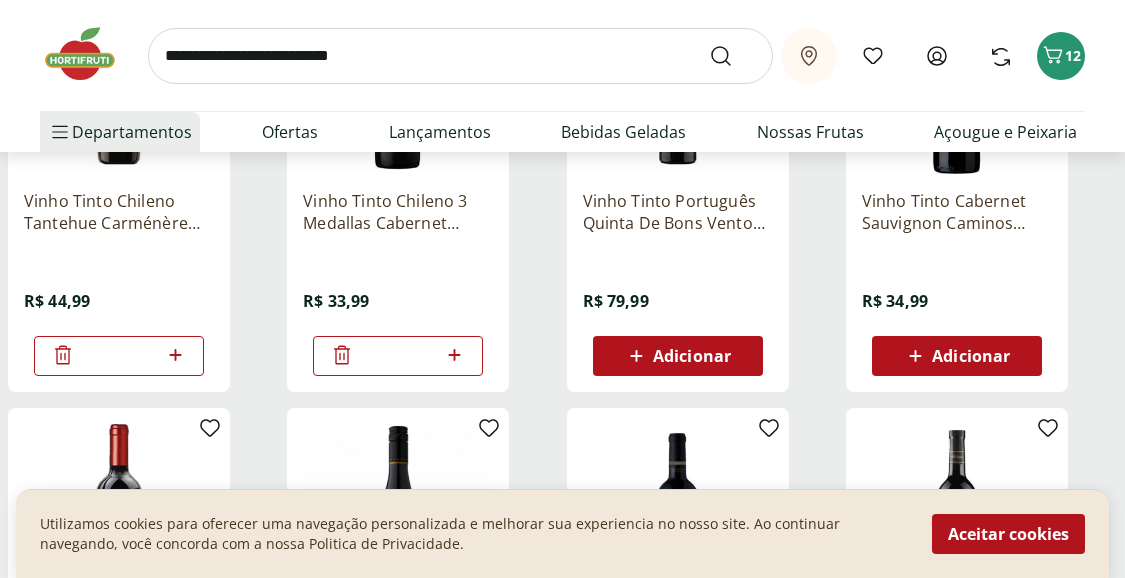 click 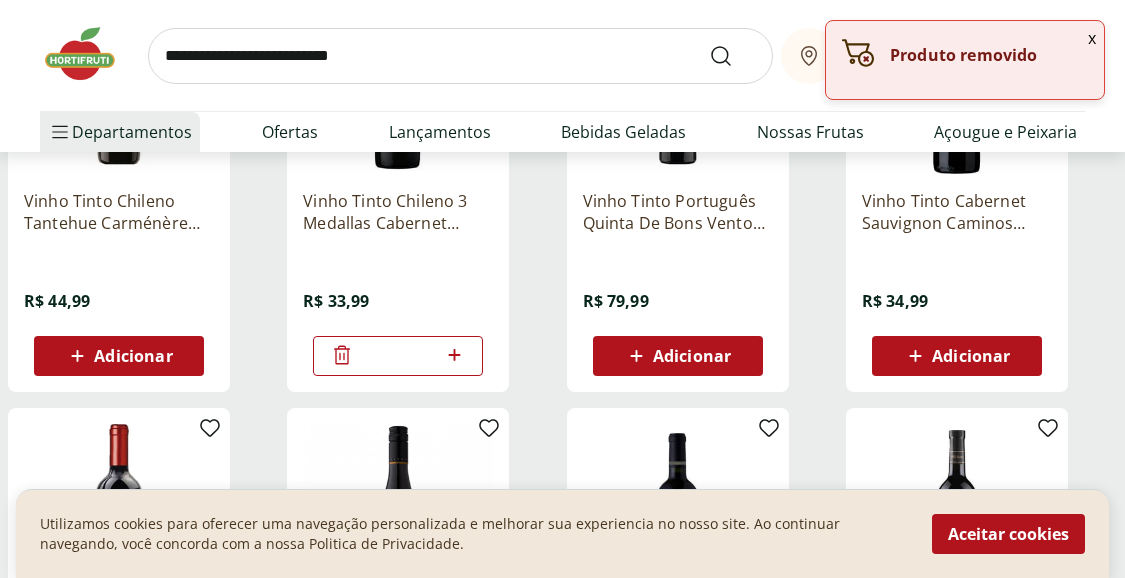 click on "Adicionar" at bounding box center (133, 356) 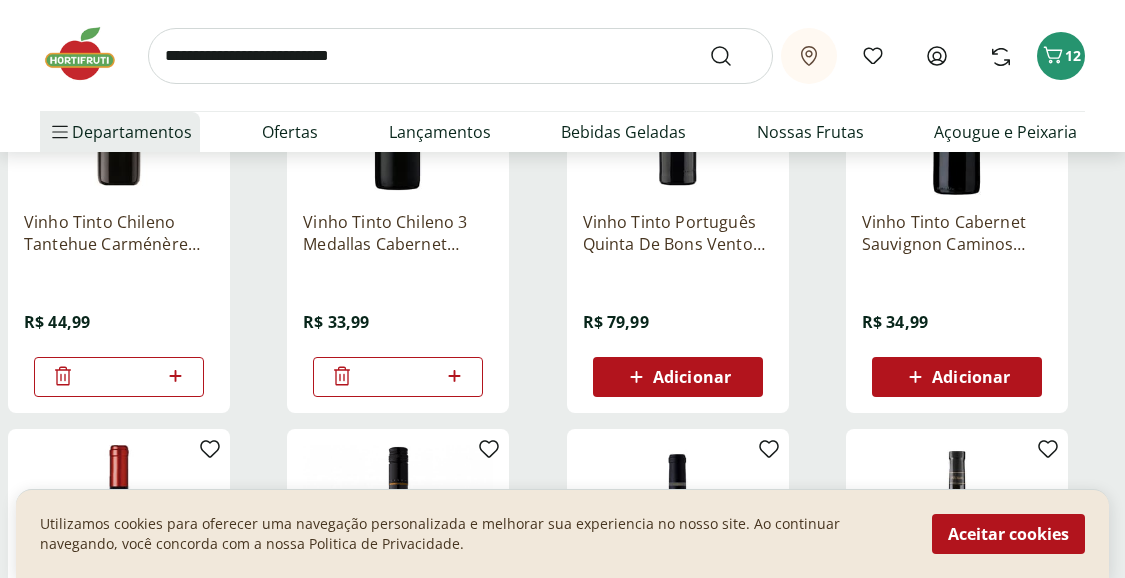scroll, scrollTop: 1270, scrollLeft: 0, axis: vertical 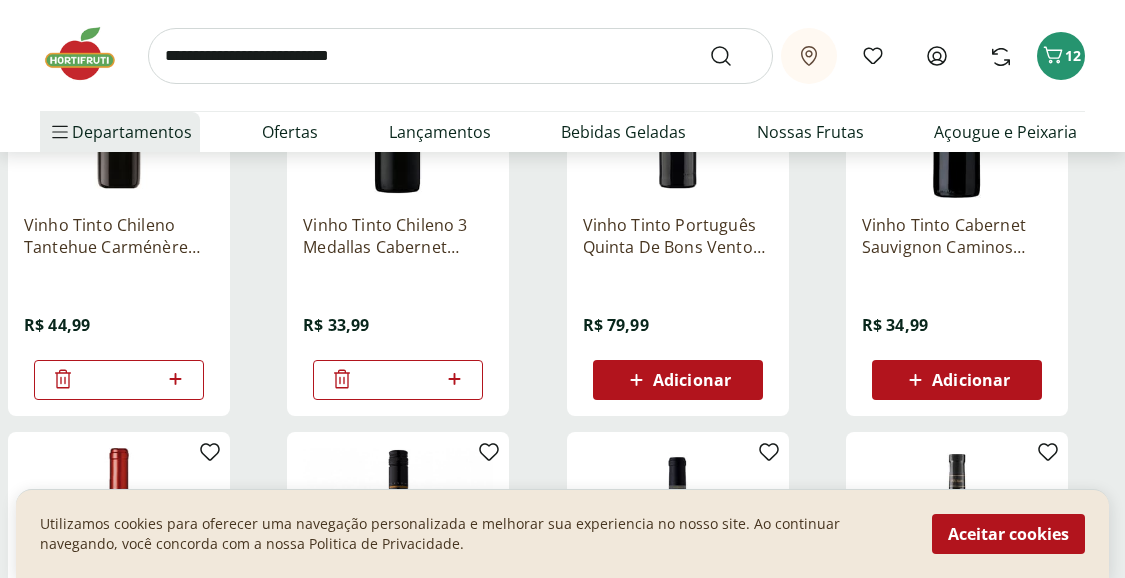 click 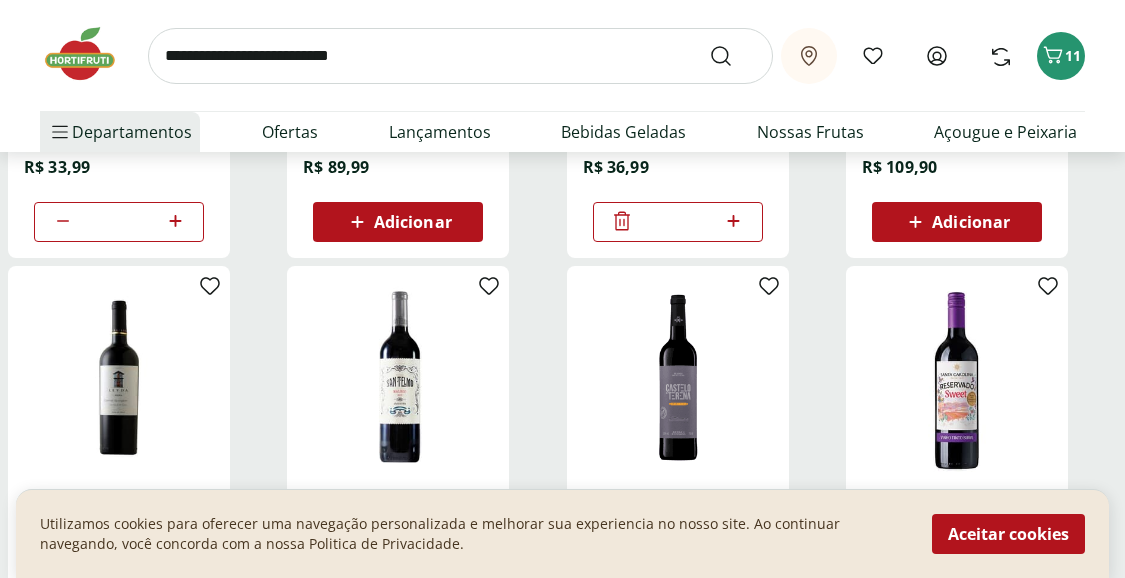 scroll, scrollTop: 2303, scrollLeft: 0, axis: vertical 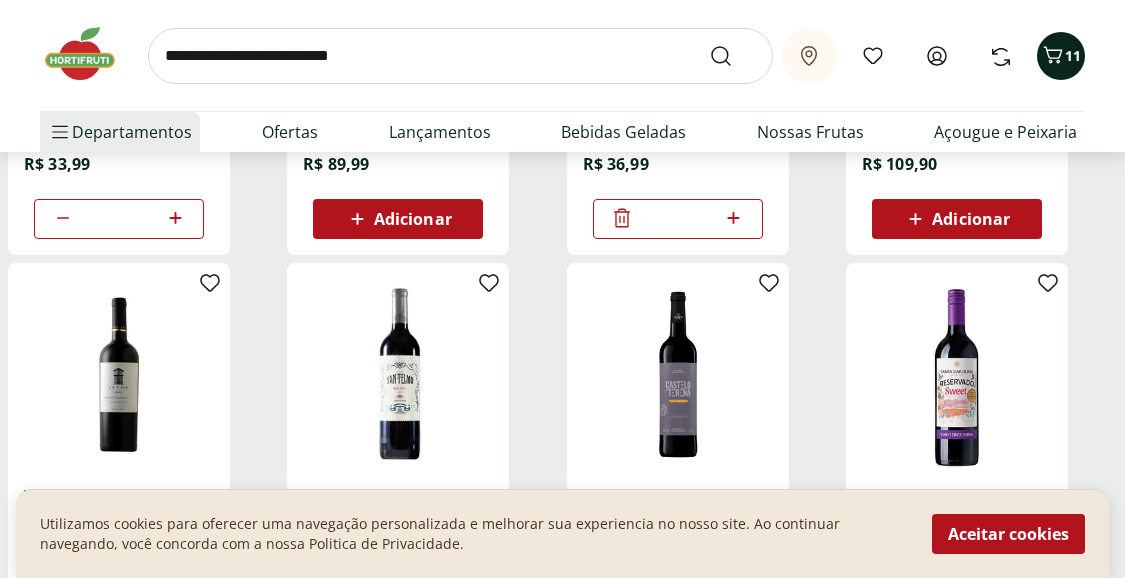 click 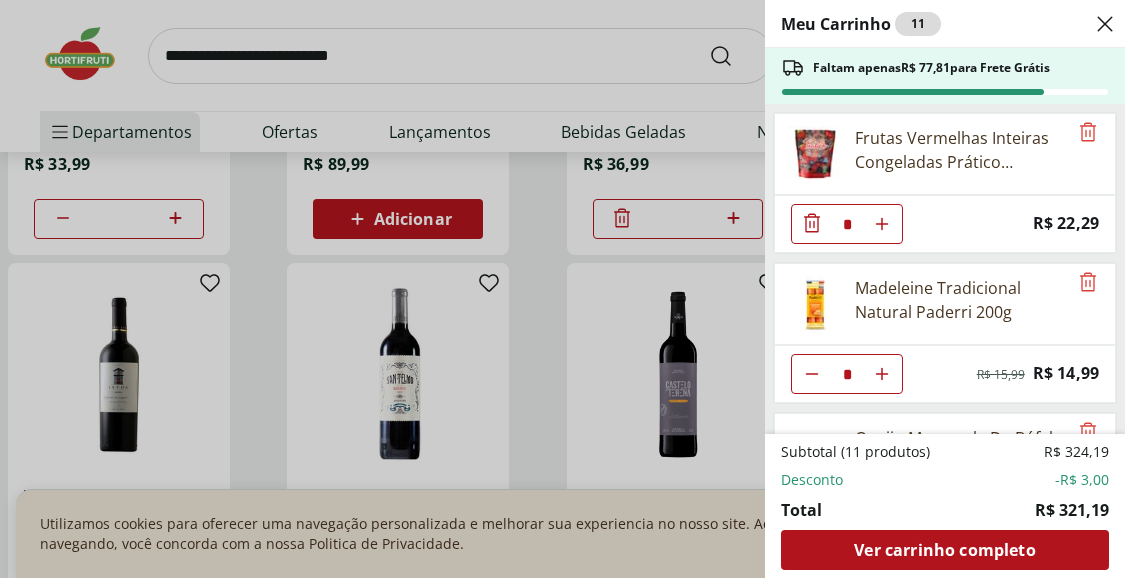 scroll, scrollTop: 2306, scrollLeft: 0, axis: vertical 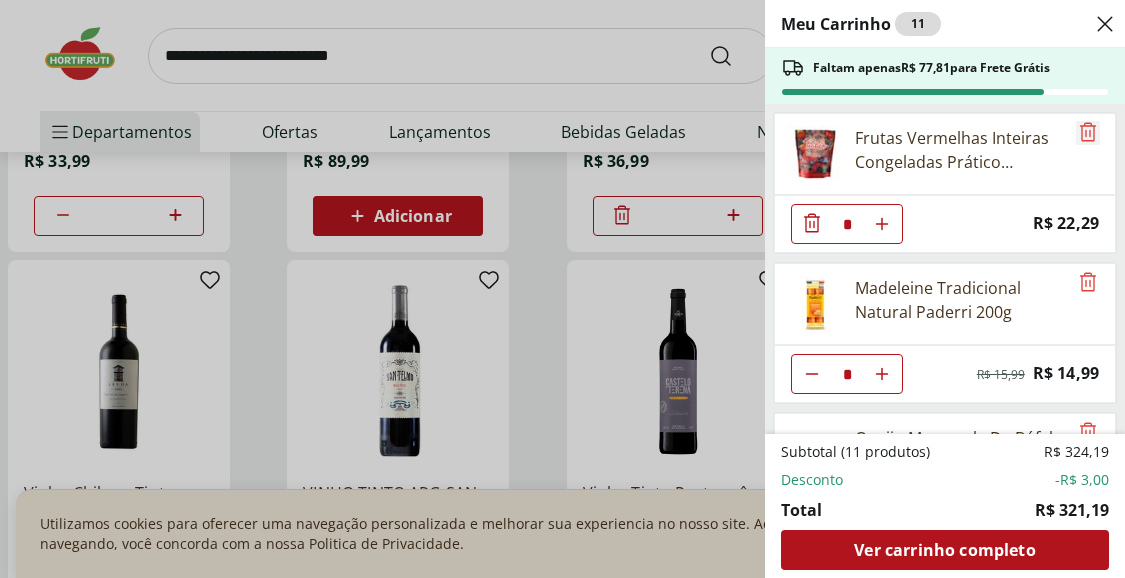 click 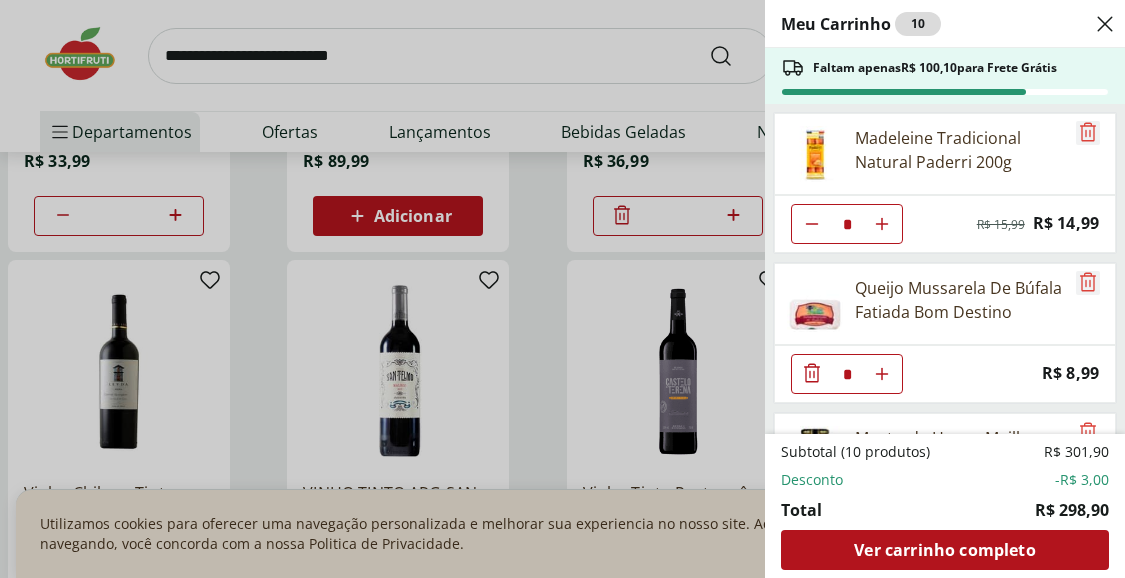 click 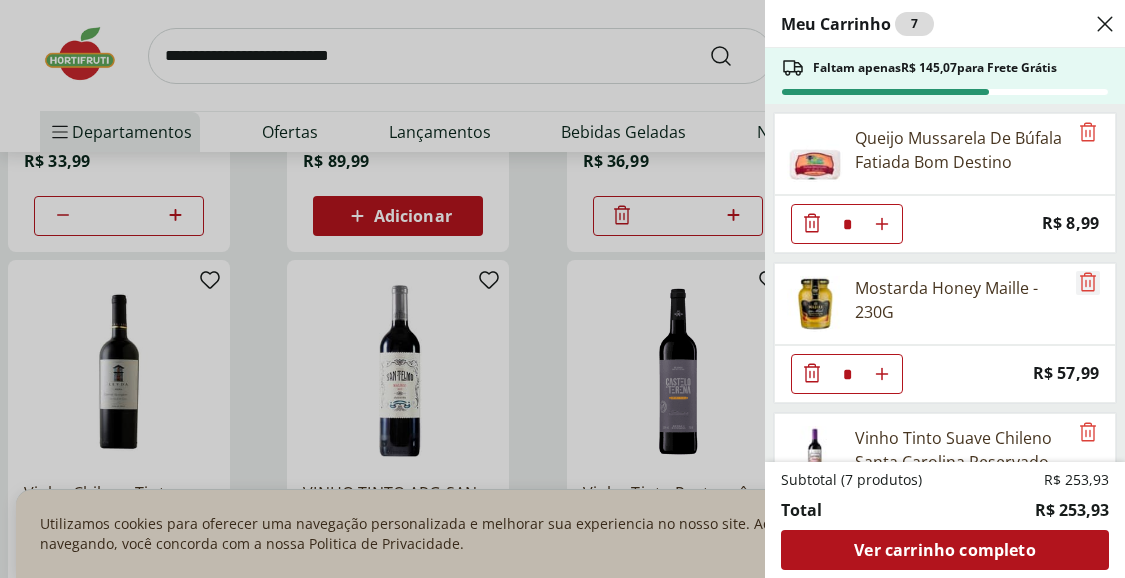 click 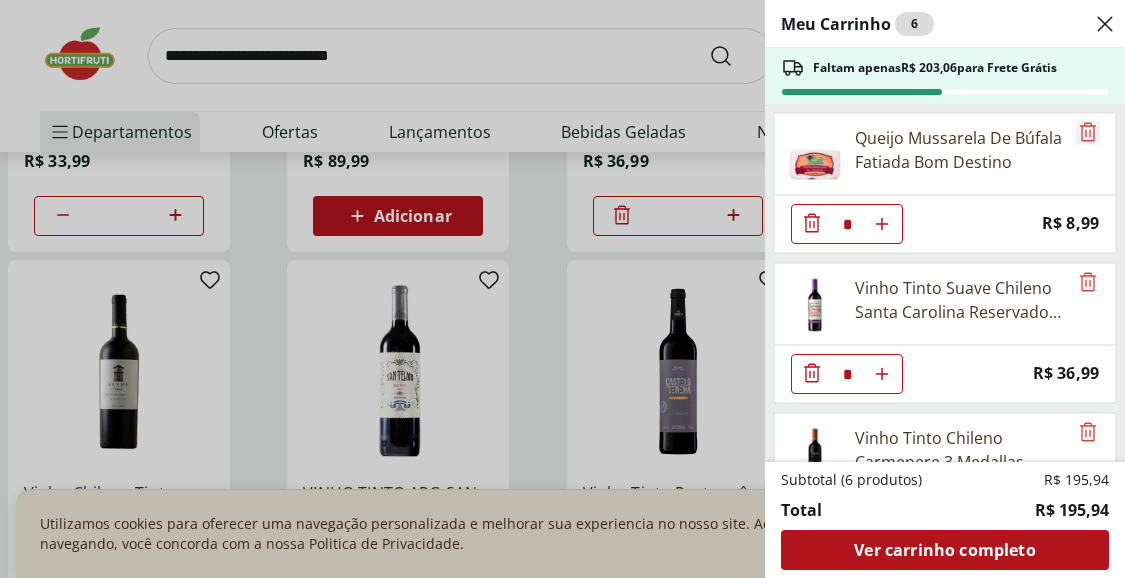 click 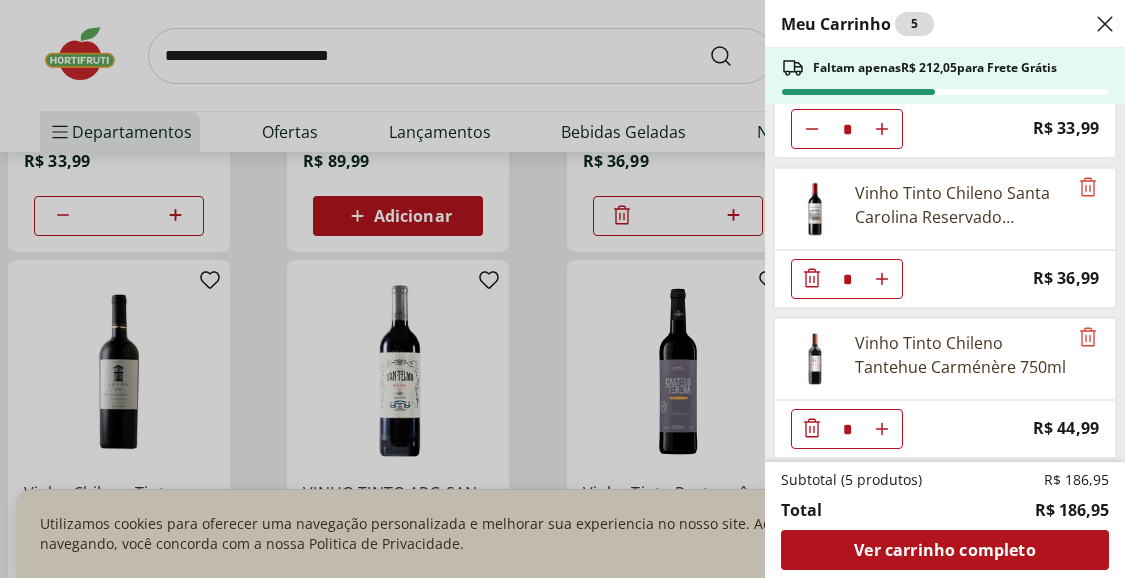 scroll, scrollTop: 250, scrollLeft: 0, axis: vertical 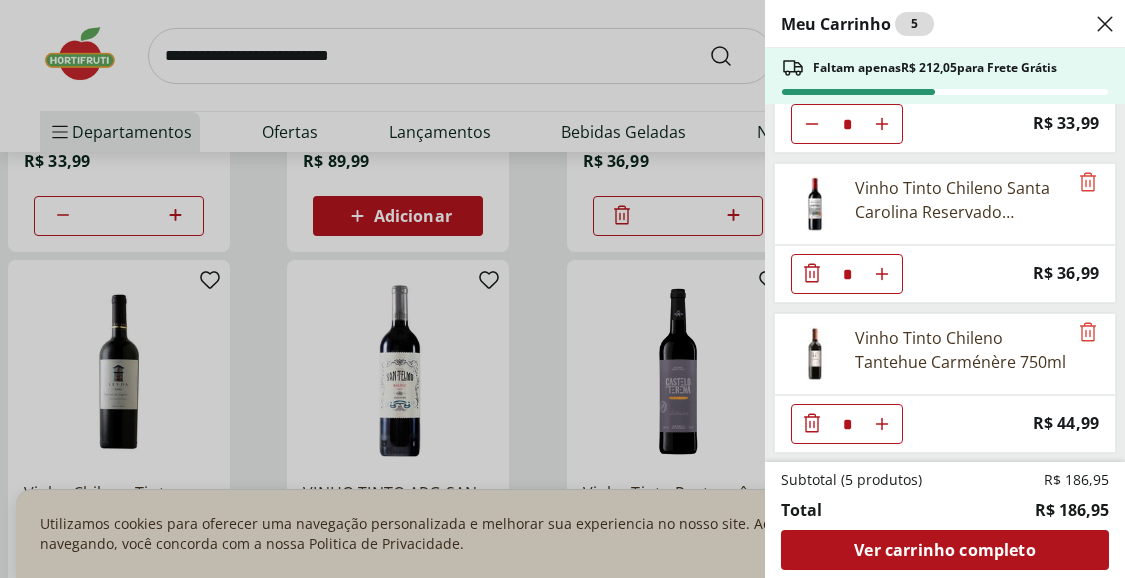 click on "Meu Carrinho 5 Faltam apenas  R$ 212,05  para Frete Grátis Vinho Tinto Suave Chileno Santa Carolina Reservado 750ml * Price: R$ 36,99 Vinho Tinto Chileno Carmenere 3 Medallas 750ml * Price: R$ 33,99 Vinho Tinto Chileno Santa Carolina Reservado Carménère 750ml * Price: R$ 36,99 Vinho Tinto Chileno Tantehue Carménère 750ml * Price: R$ 44,99 Subtotal (5 produtos) R$ 186,95 Total R$ 186,95 Ver carrinho completo" at bounding box center (562, 289) 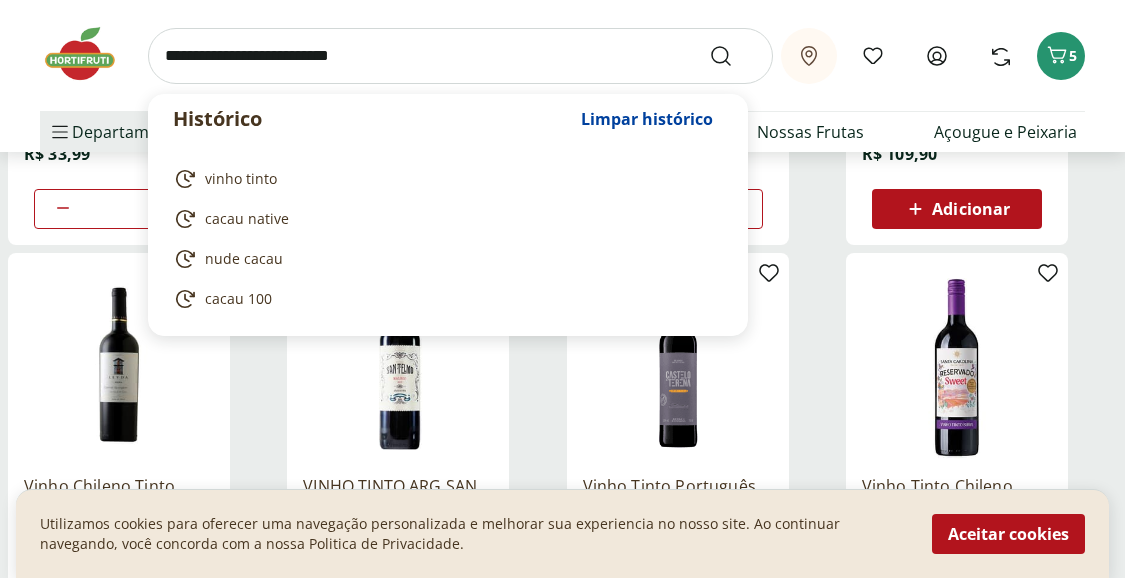 click at bounding box center [460, 56] 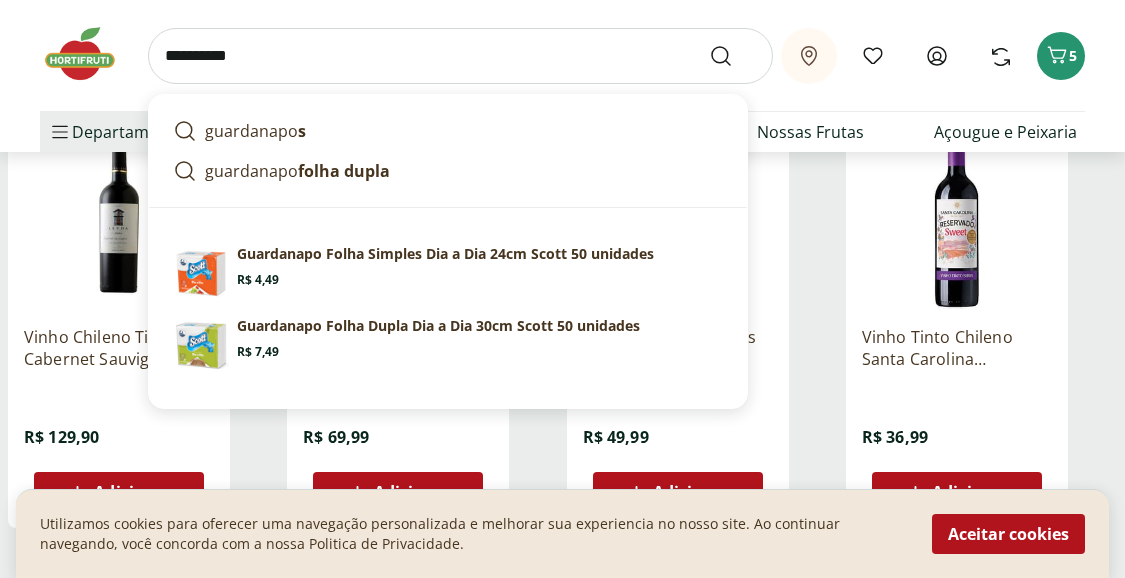 scroll, scrollTop: 2465, scrollLeft: 0, axis: vertical 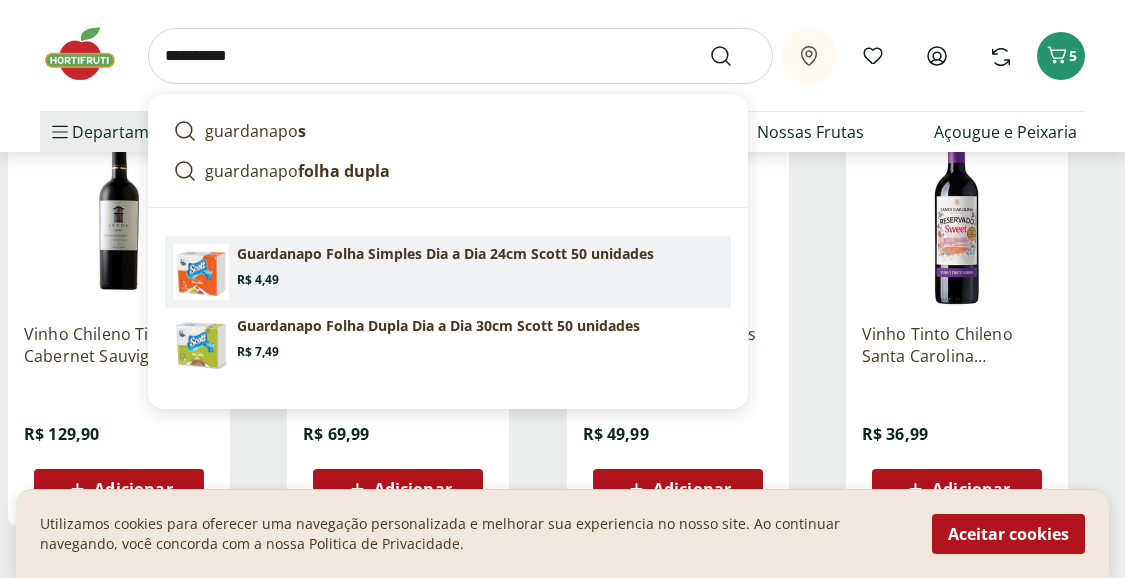 click at bounding box center (201, 272) 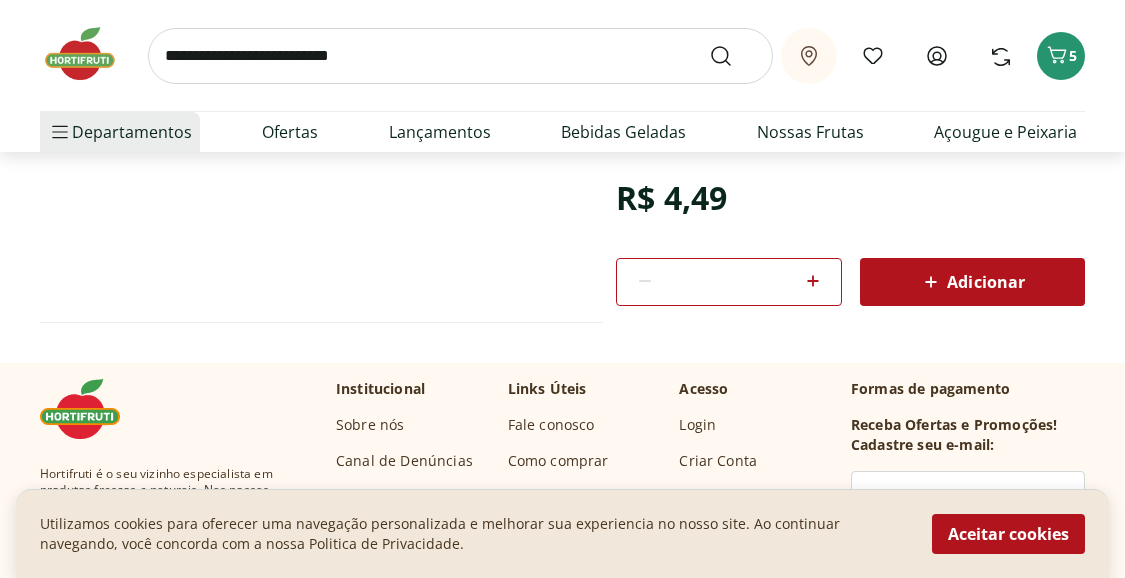 scroll, scrollTop: 540, scrollLeft: 0, axis: vertical 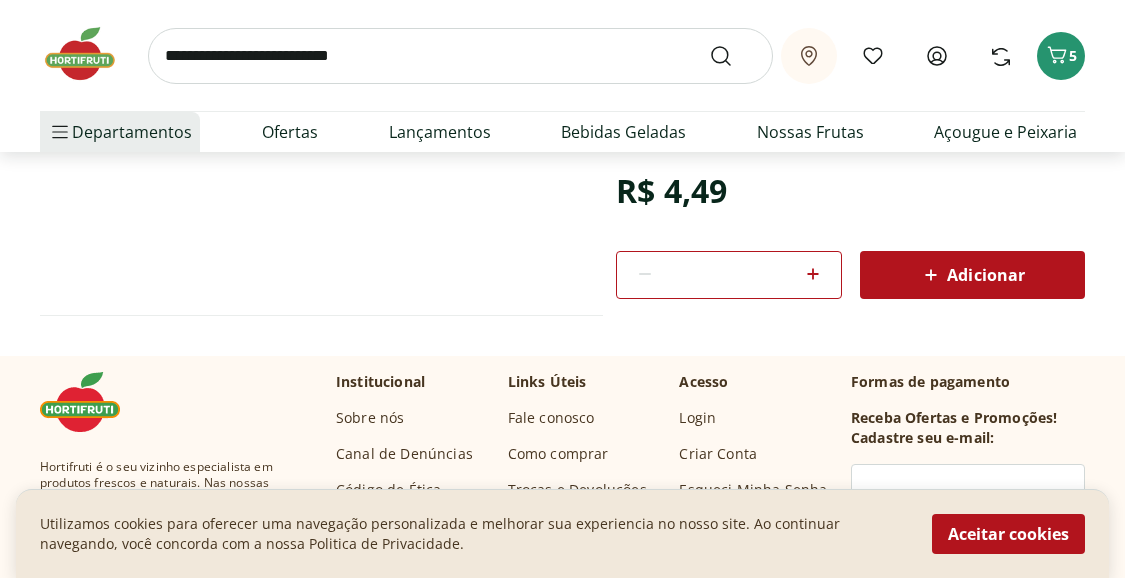 click 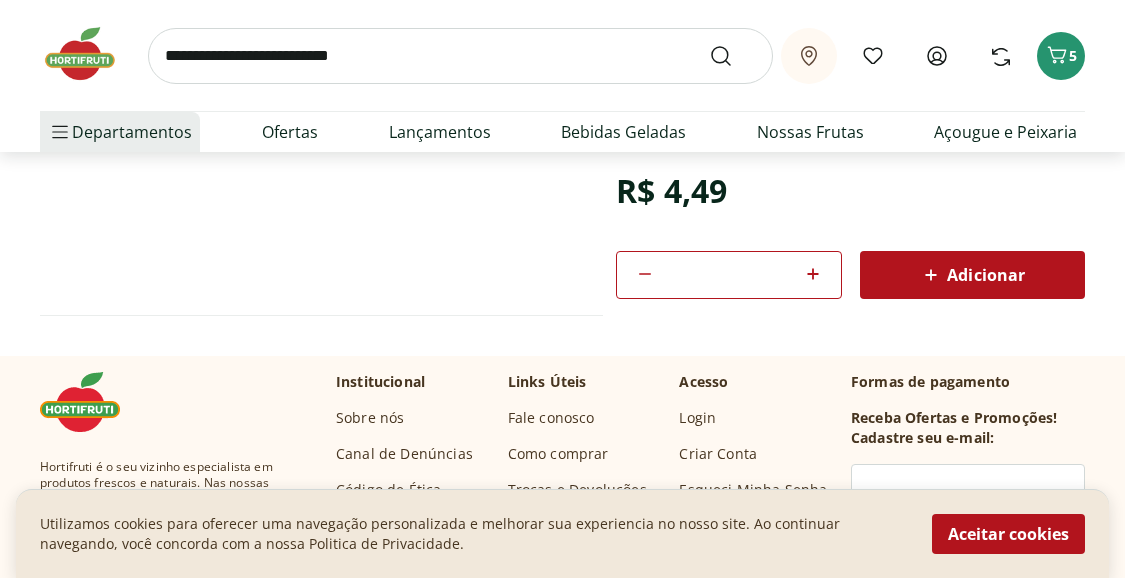click on "Adicionar" at bounding box center [972, 275] 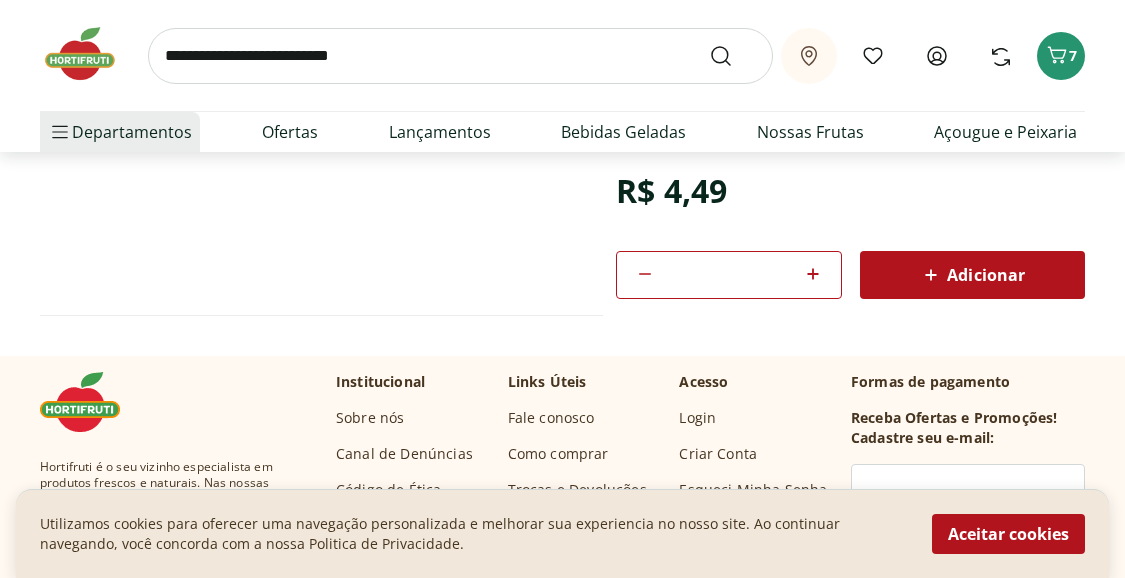 click at bounding box center (460, 56) 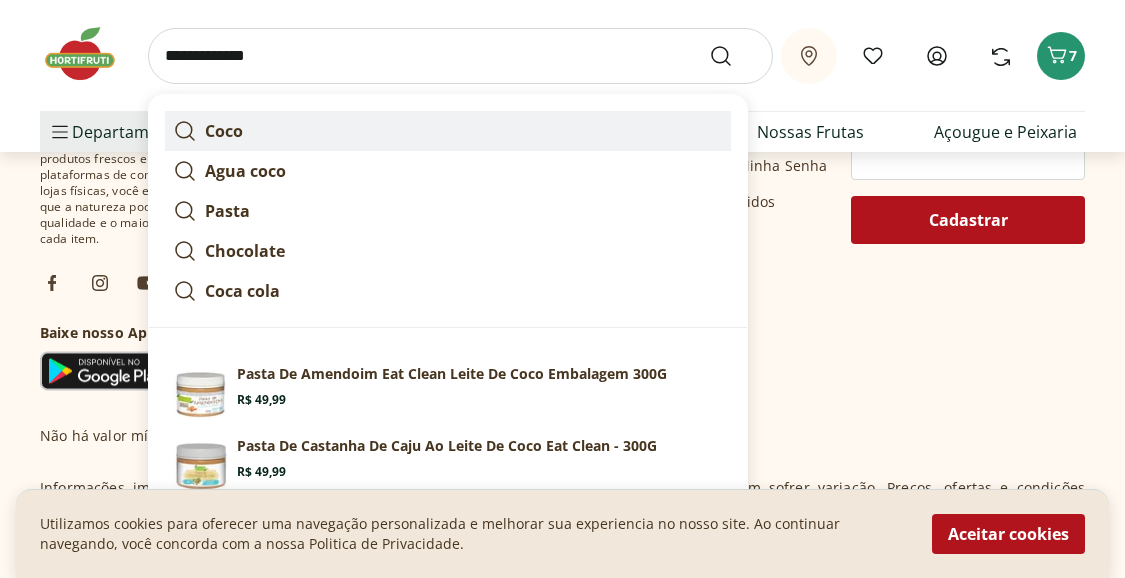 scroll, scrollTop: 868, scrollLeft: 0, axis: vertical 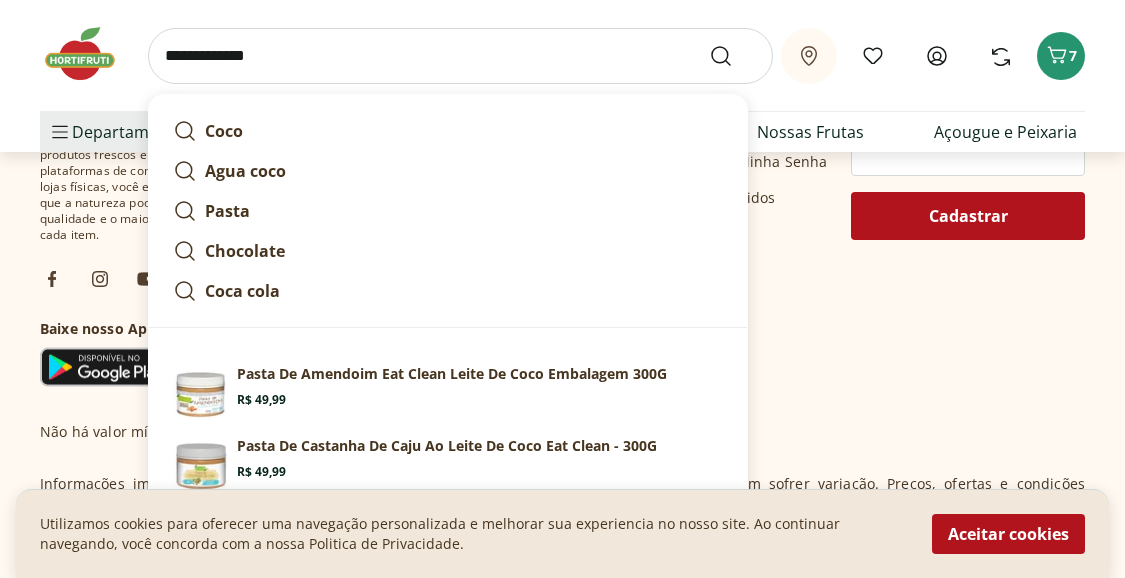 drag, startPoint x: 273, startPoint y: 58, endPoint x: 126, endPoint y: 52, distance: 147.12239 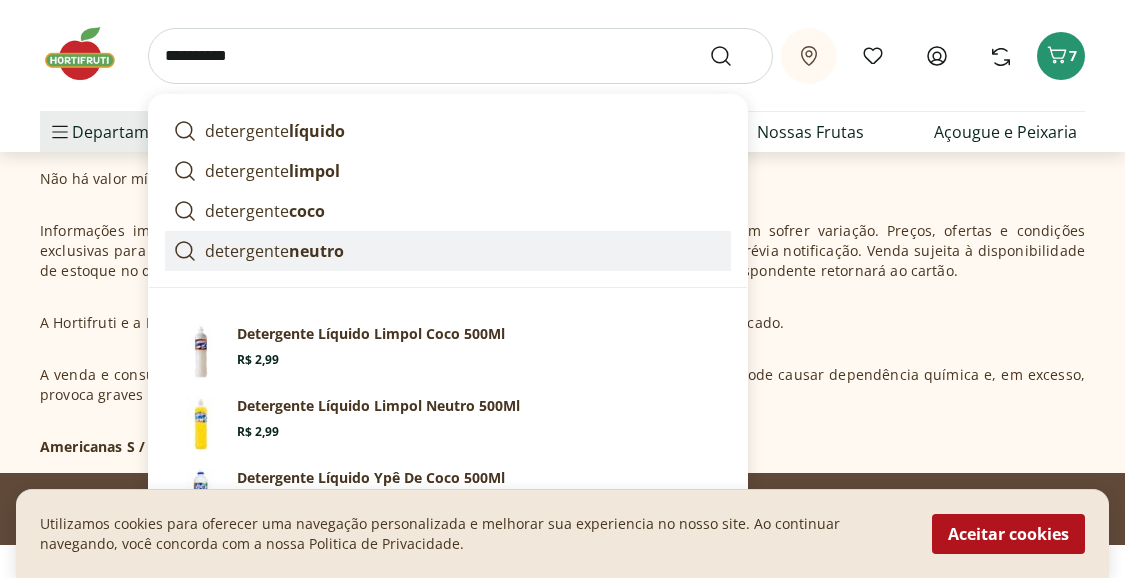 scroll, scrollTop: 1177, scrollLeft: 0, axis: vertical 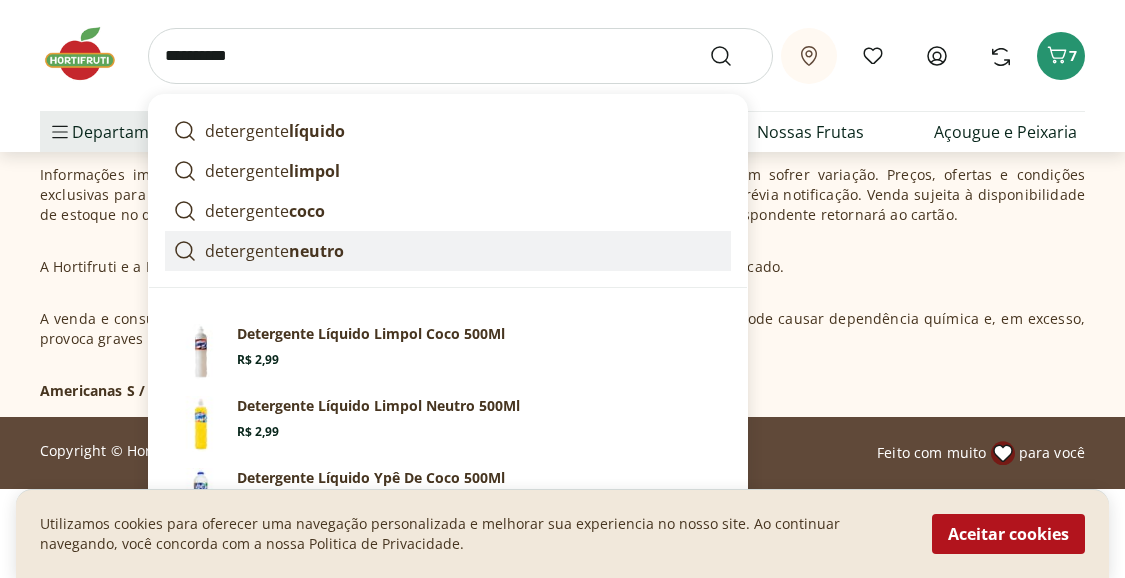 click on "detergente  neutro" at bounding box center [448, 251] 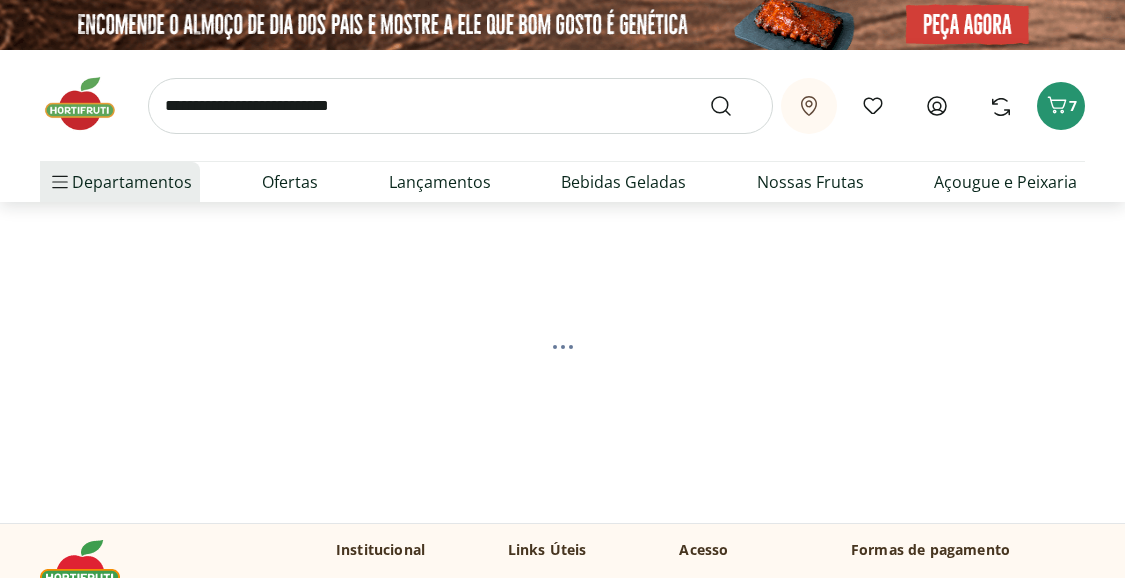 scroll, scrollTop: 0, scrollLeft: 0, axis: both 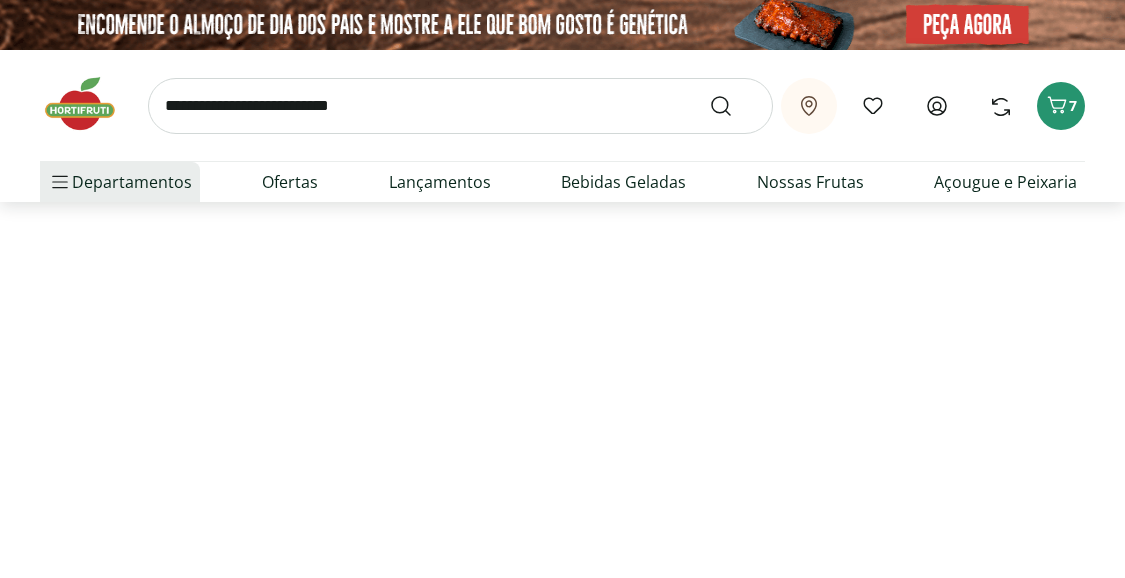 select on "**********" 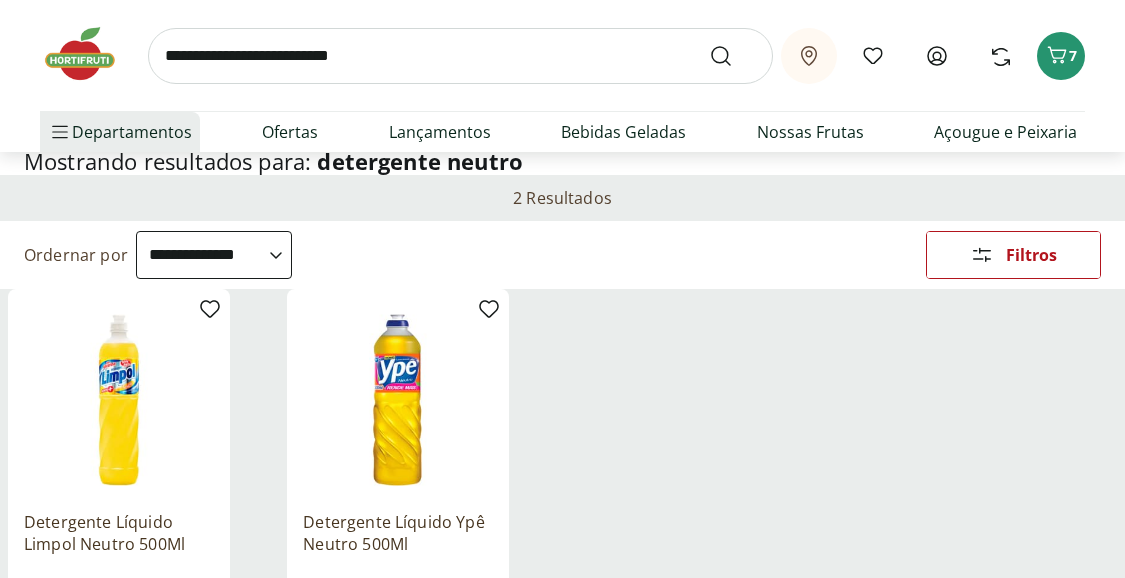 scroll, scrollTop: 0, scrollLeft: 0, axis: both 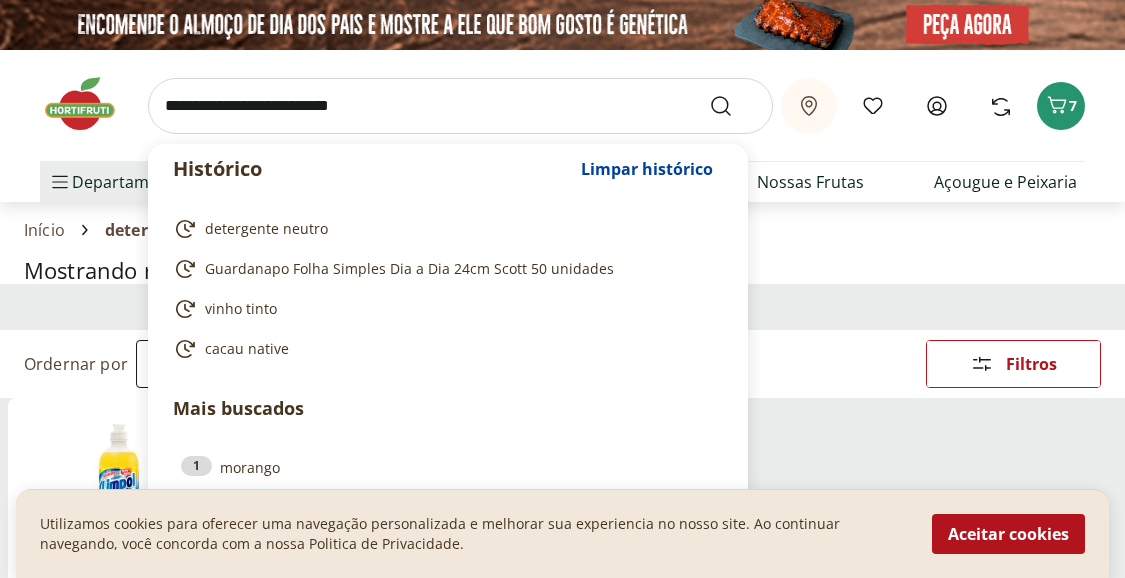 drag, startPoint x: 395, startPoint y: 111, endPoint x: 190, endPoint y: 86, distance: 206.51877 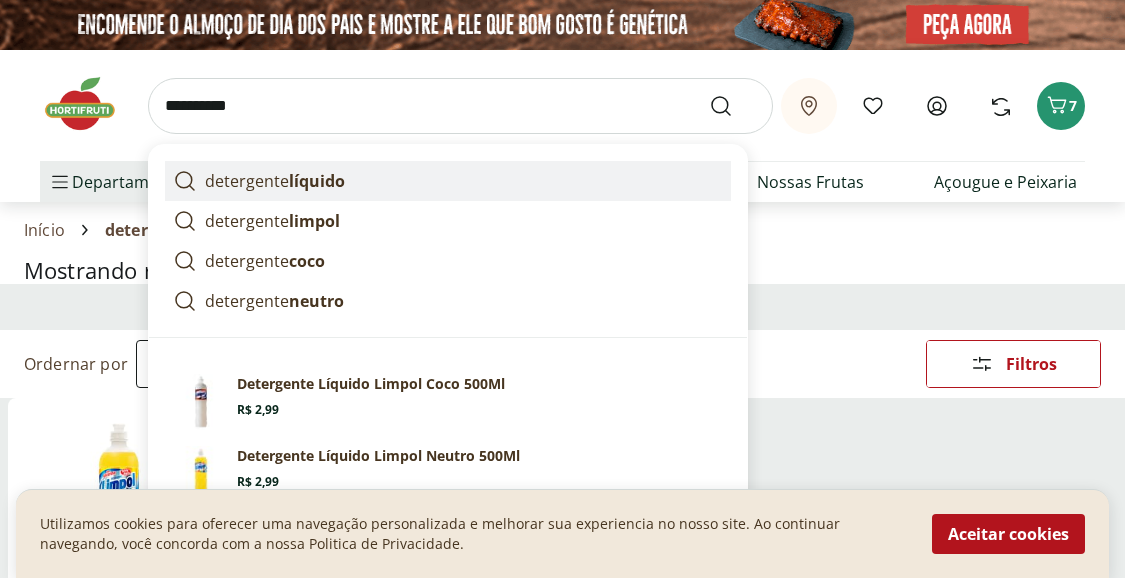 click on "detergente  líquido" at bounding box center (448, 181) 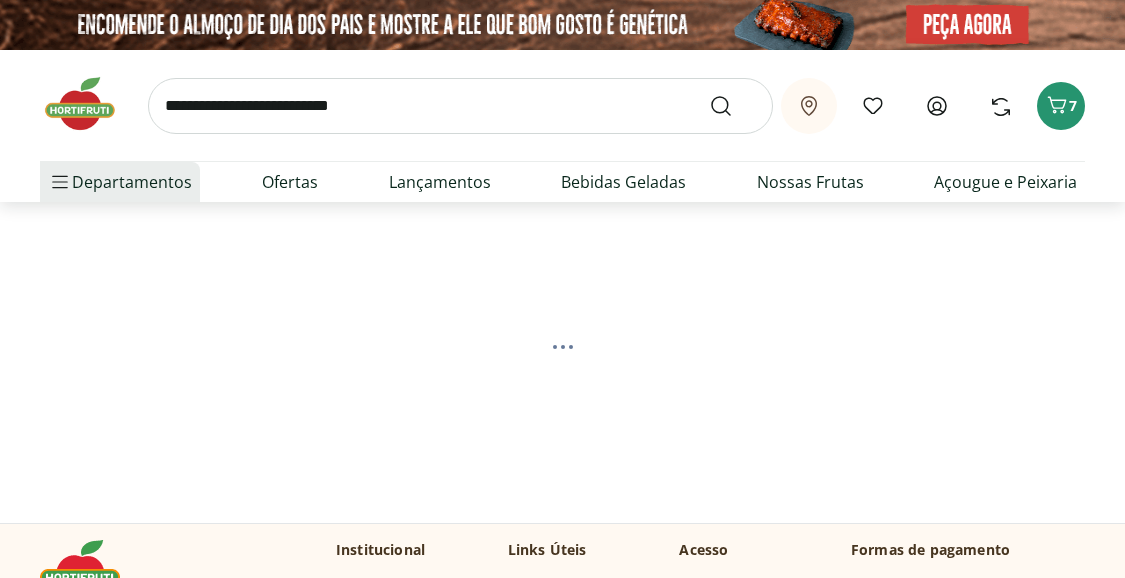scroll, scrollTop: 0, scrollLeft: 0, axis: both 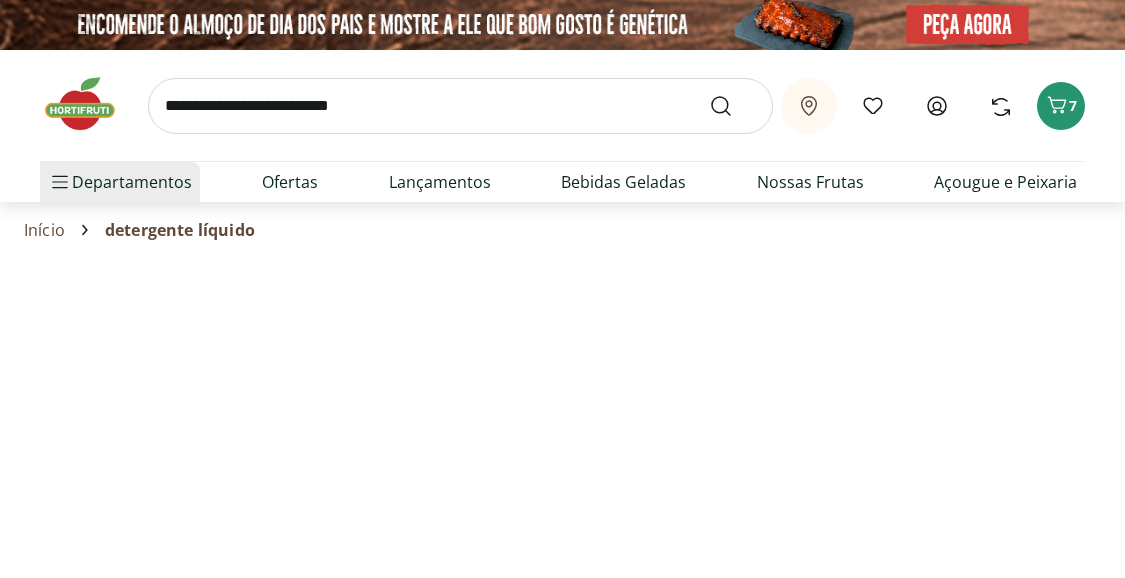select on "**********" 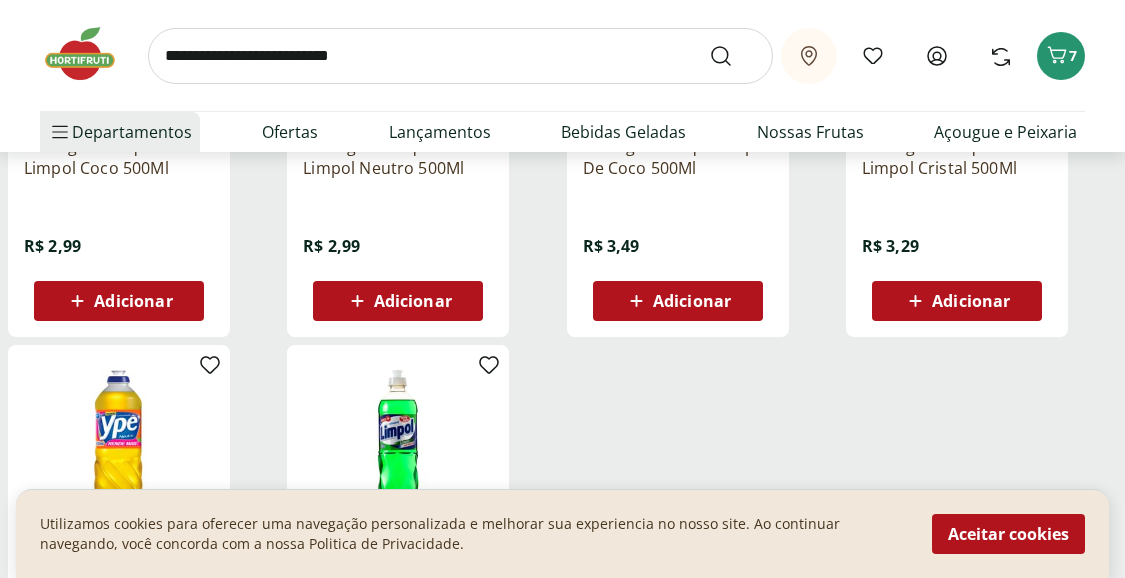 scroll, scrollTop: 488, scrollLeft: 0, axis: vertical 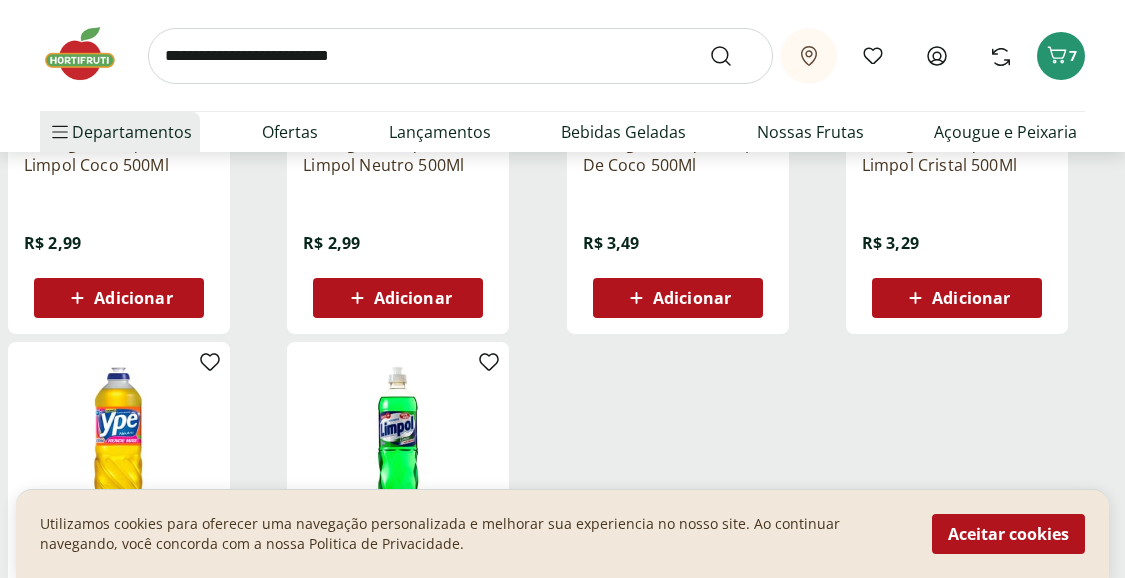 click on "Adicionar" at bounding box center (692, 298) 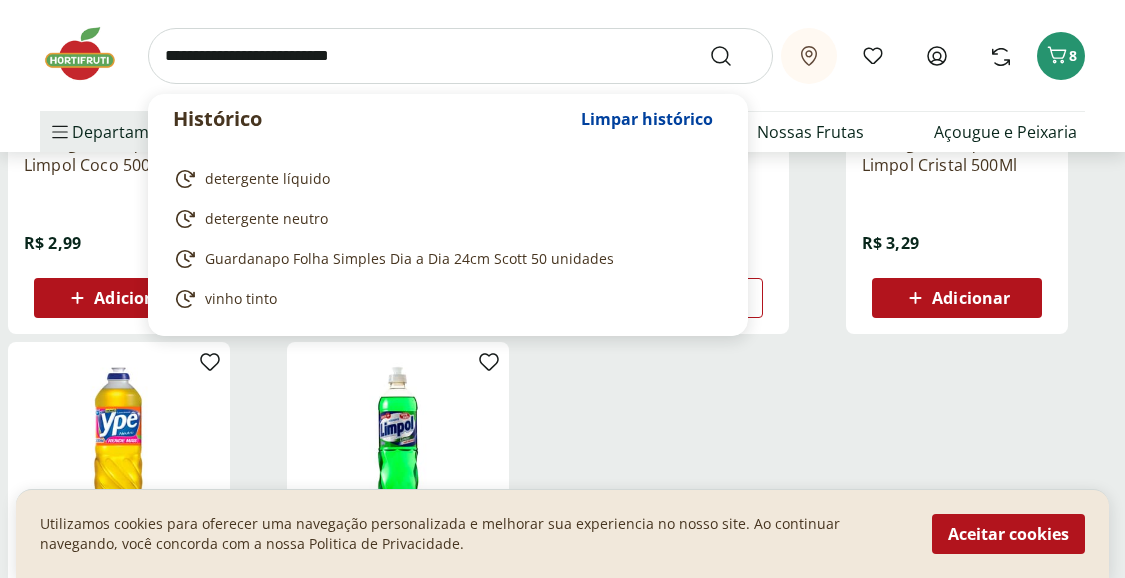 click at bounding box center [460, 56] 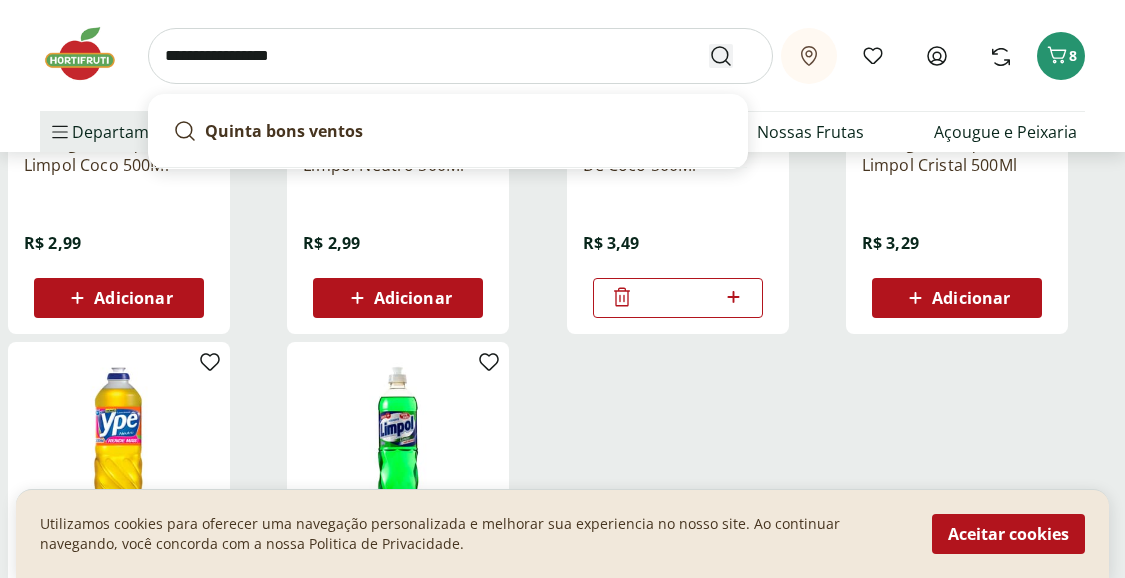 type on "**********" 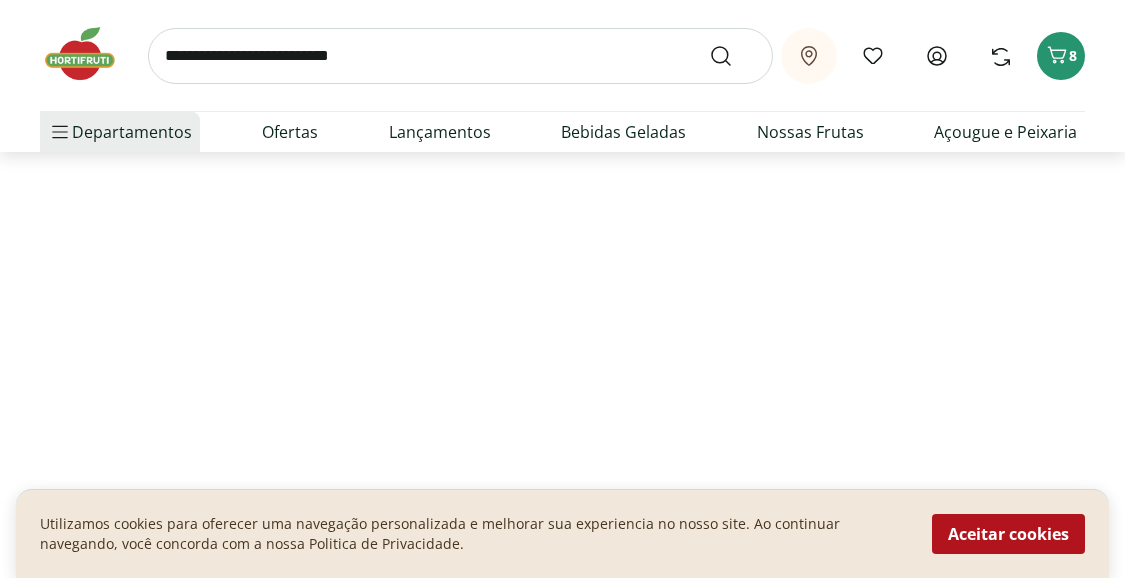 scroll, scrollTop: 0, scrollLeft: 0, axis: both 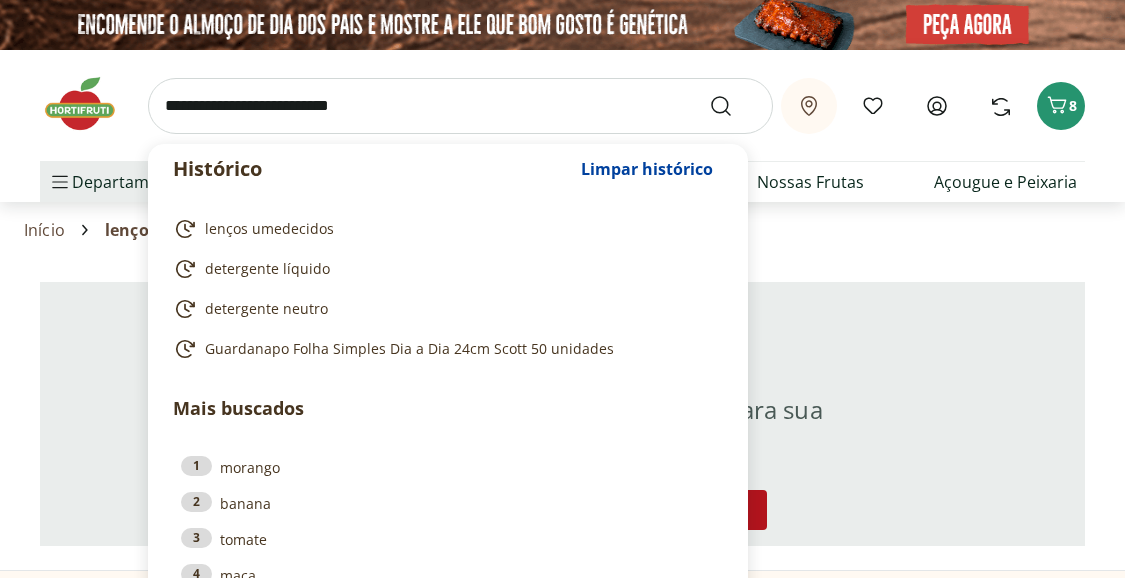 click at bounding box center [460, 106] 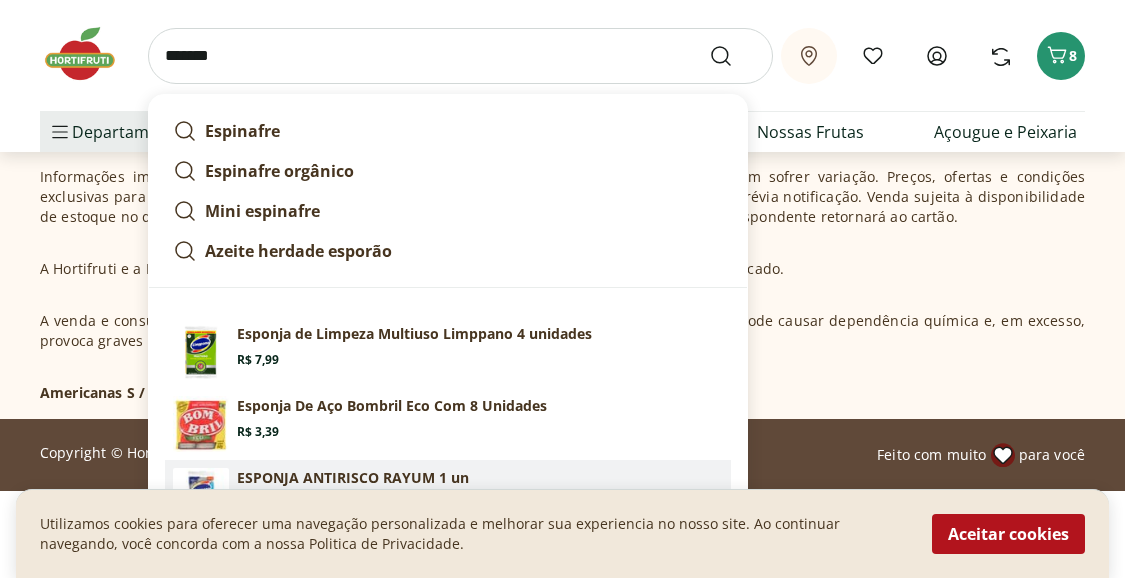 scroll, scrollTop: 853, scrollLeft: 0, axis: vertical 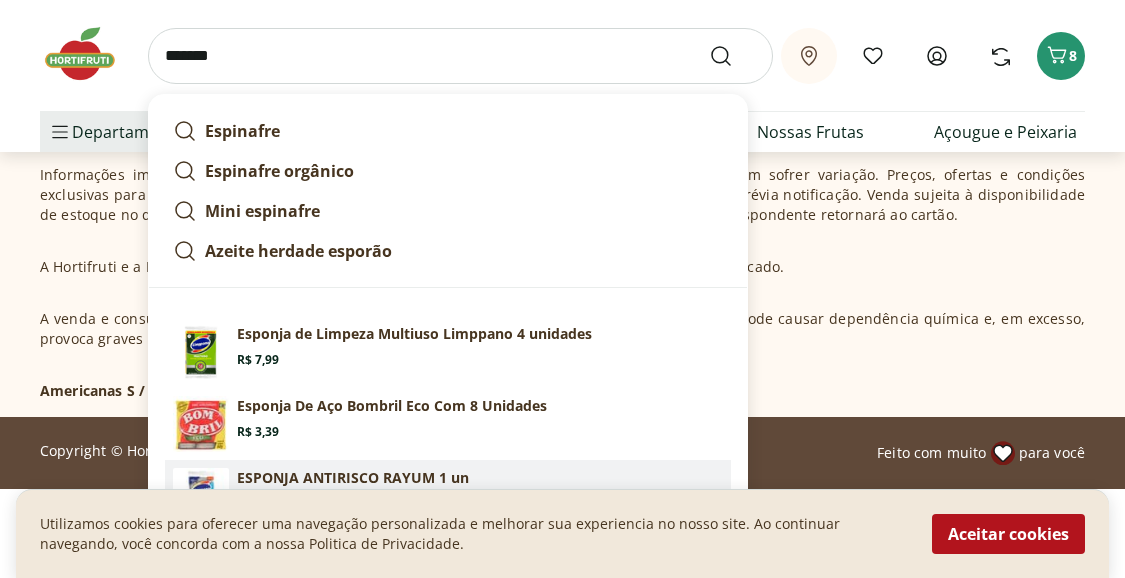 click on "ESPONJA ANTIRISCO  RAYUM 1 un" at bounding box center (353, 478) 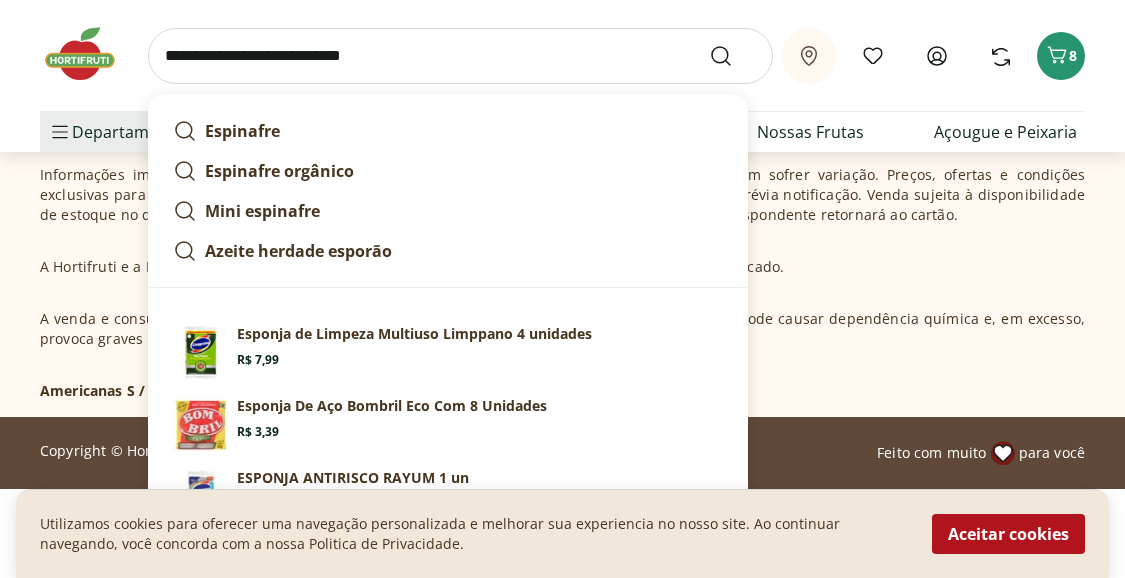 scroll, scrollTop: 850, scrollLeft: 0, axis: vertical 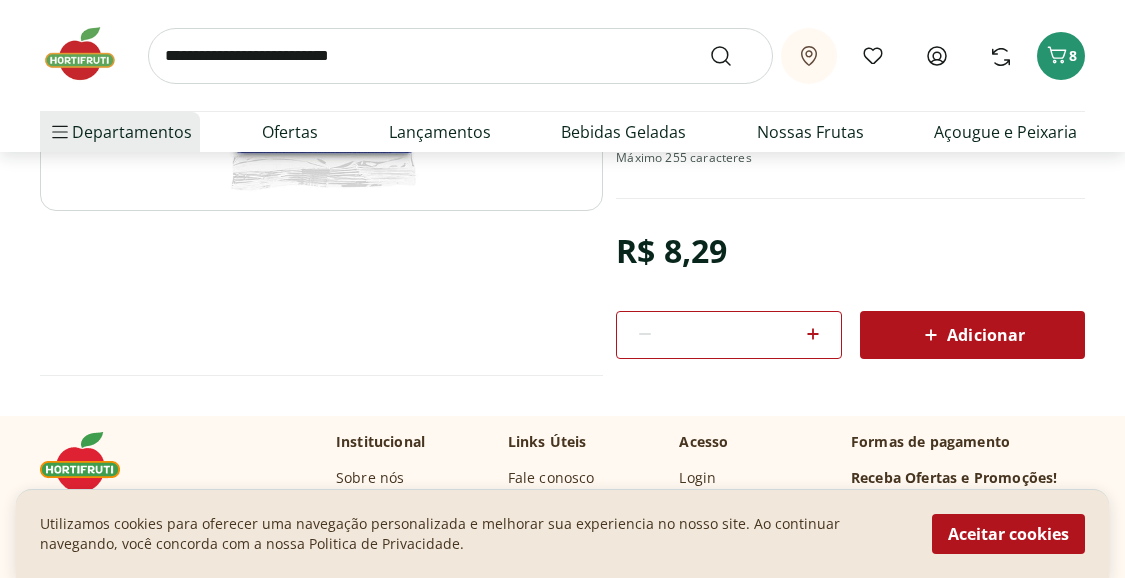 click on "Adicionar" at bounding box center (972, 335) 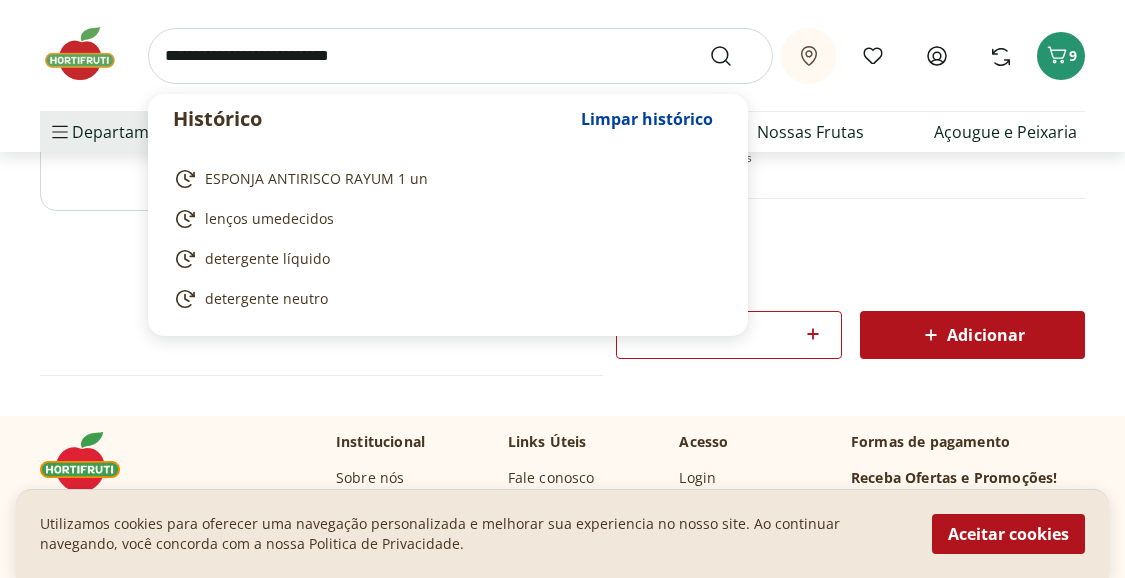 click at bounding box center [460, 56] 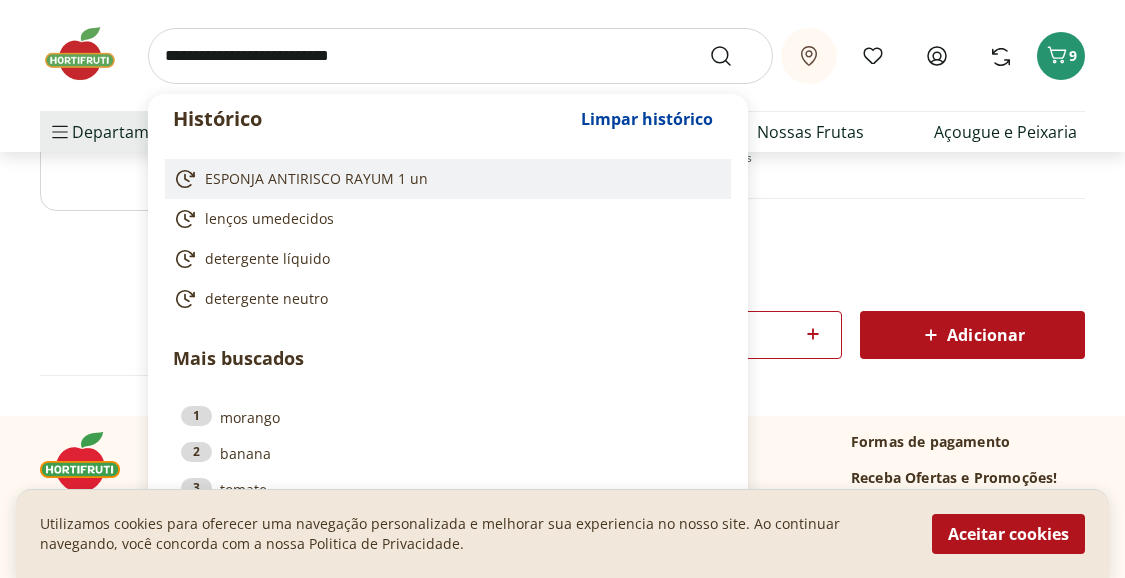 scroll, scrollTop: 441, scrollLeft: 0, axis: vertical 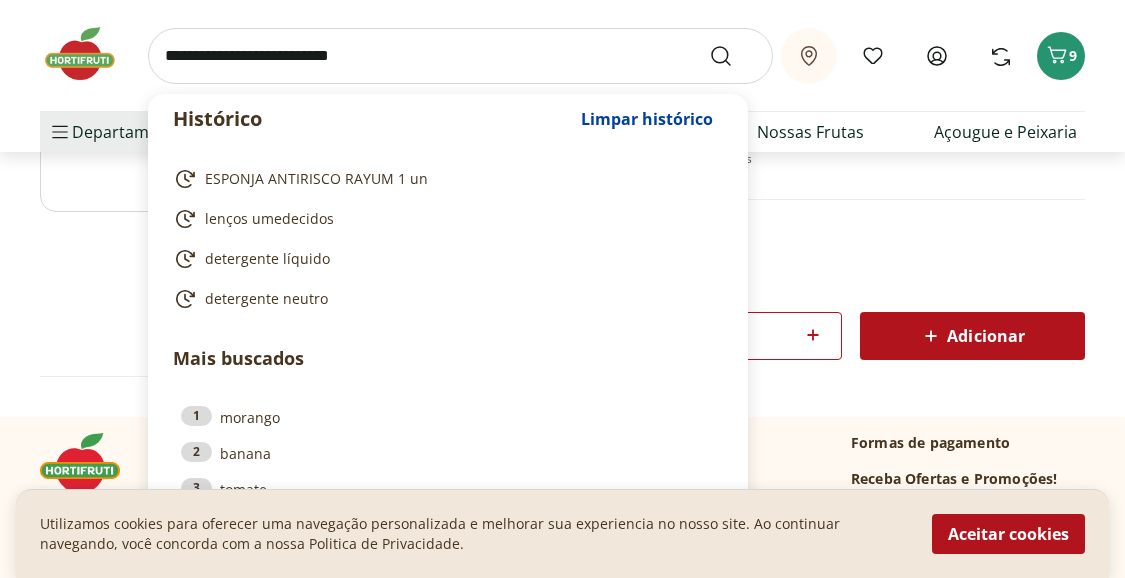 click at bounding box center [460, 56] 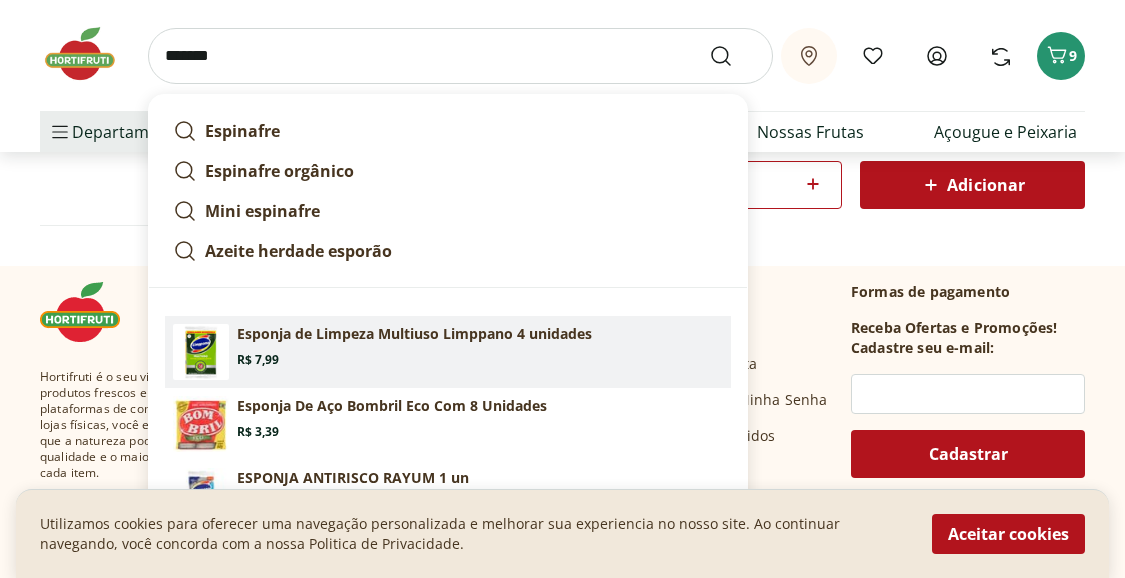 scroll, scrollTop: 595, scrollLeft: 0, axis: vertical 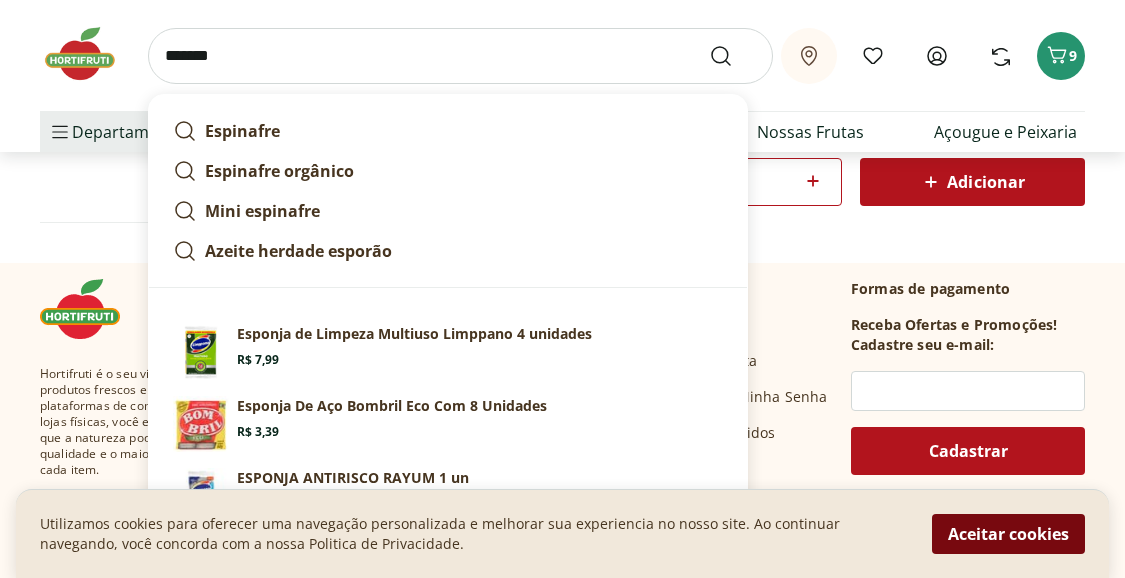 type on "*******" 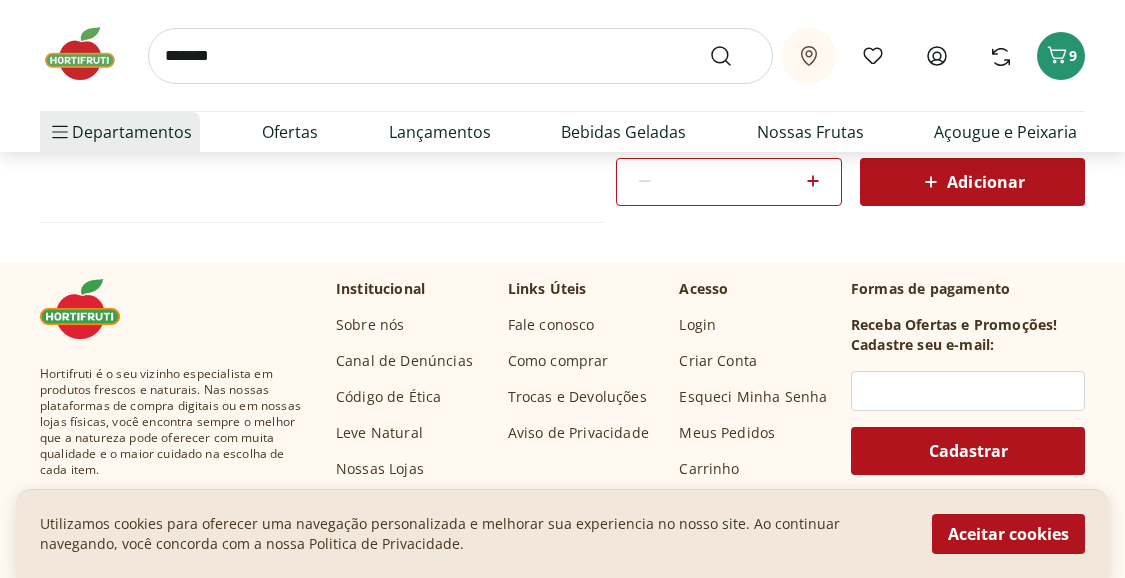 click on "Aceitar cookies" at bounding box center [1008, 534] 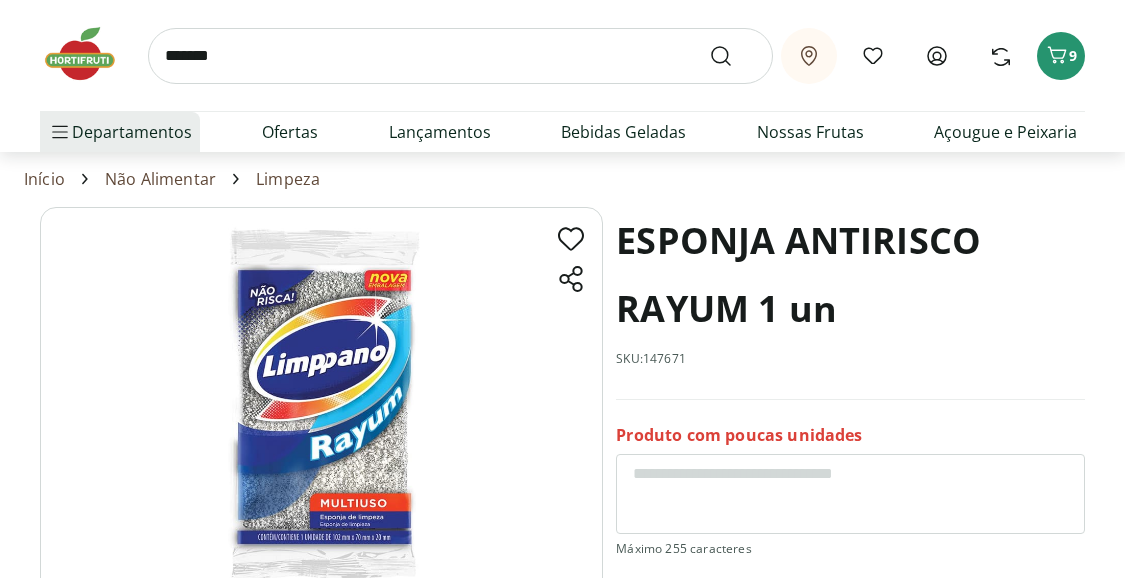 scroll, scrollTop: 0, scrollLeft: 0, axis: both 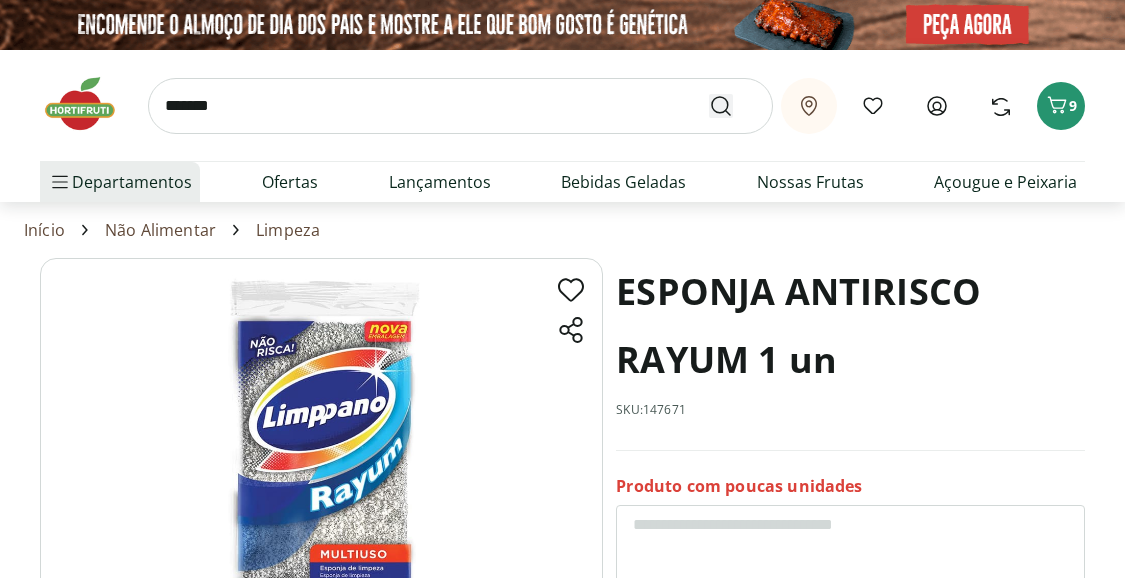 click 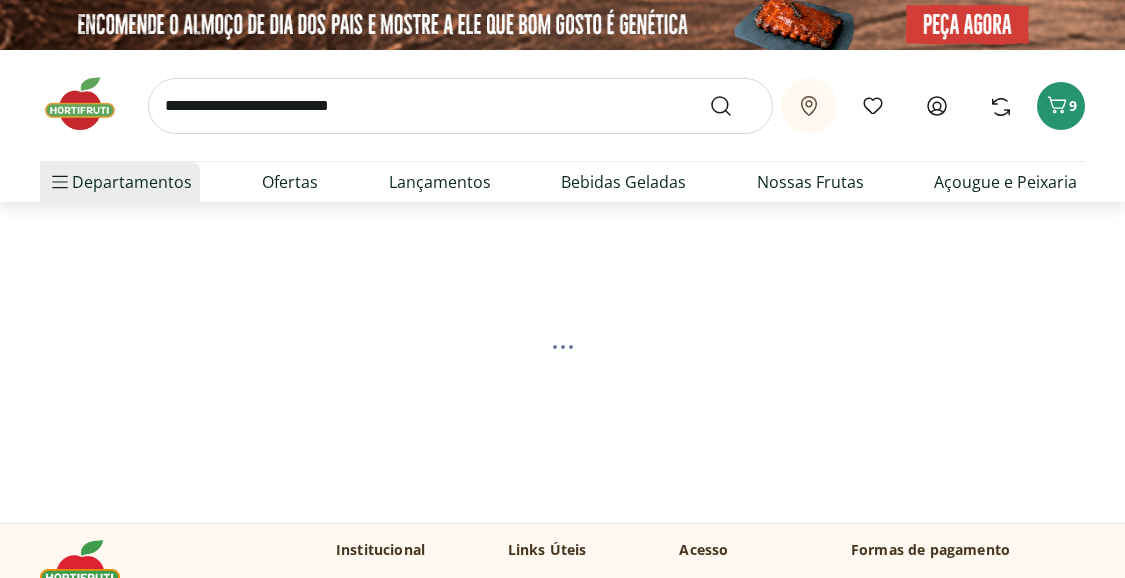 select on "**********" 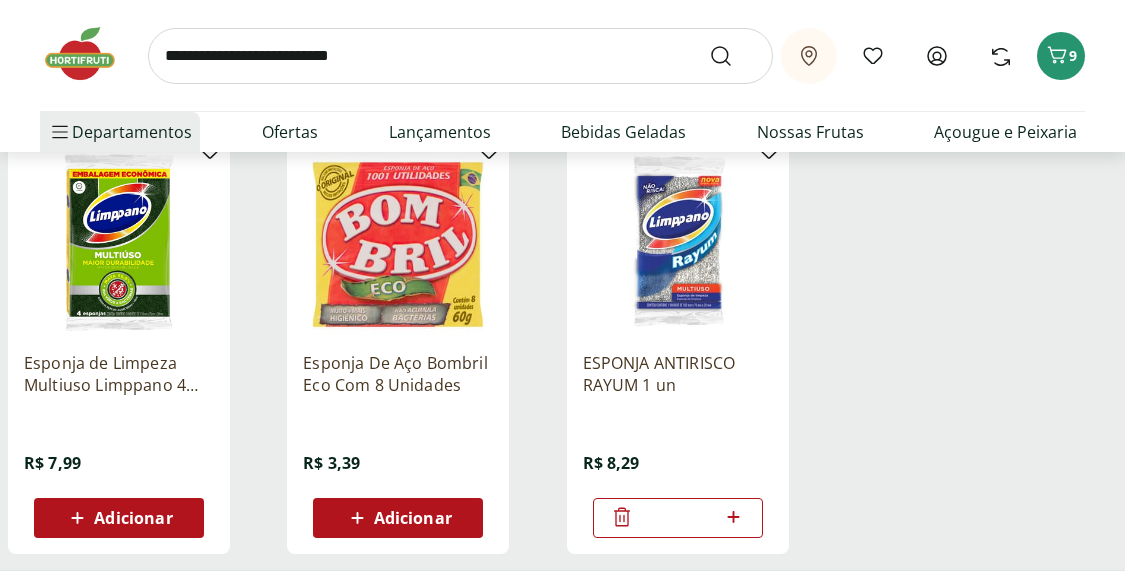 scroll, scrollTop: 271, scrollLeft: 0, axis: vertical 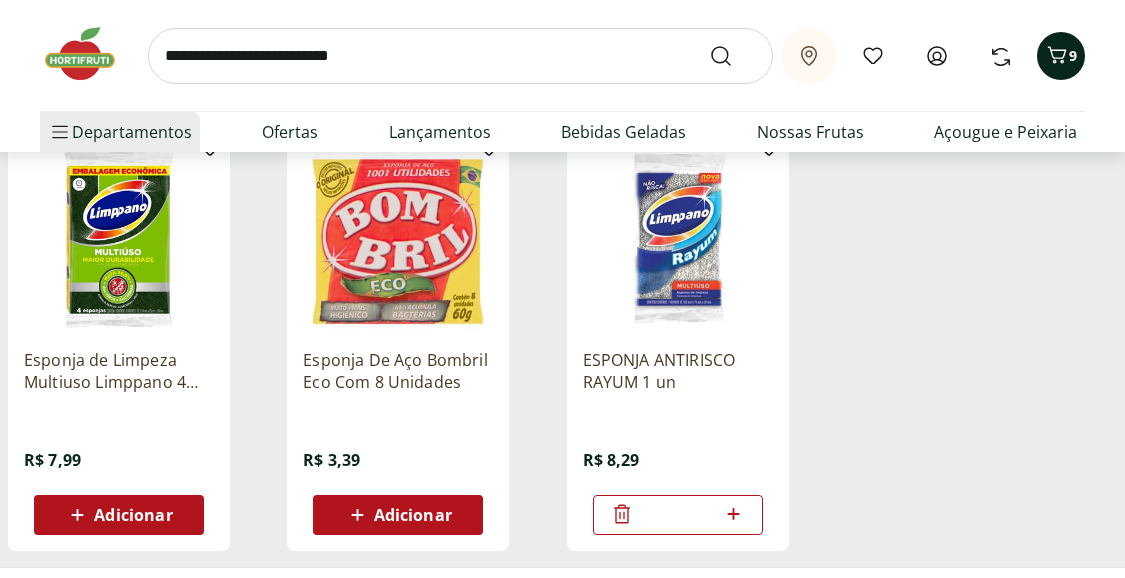 click 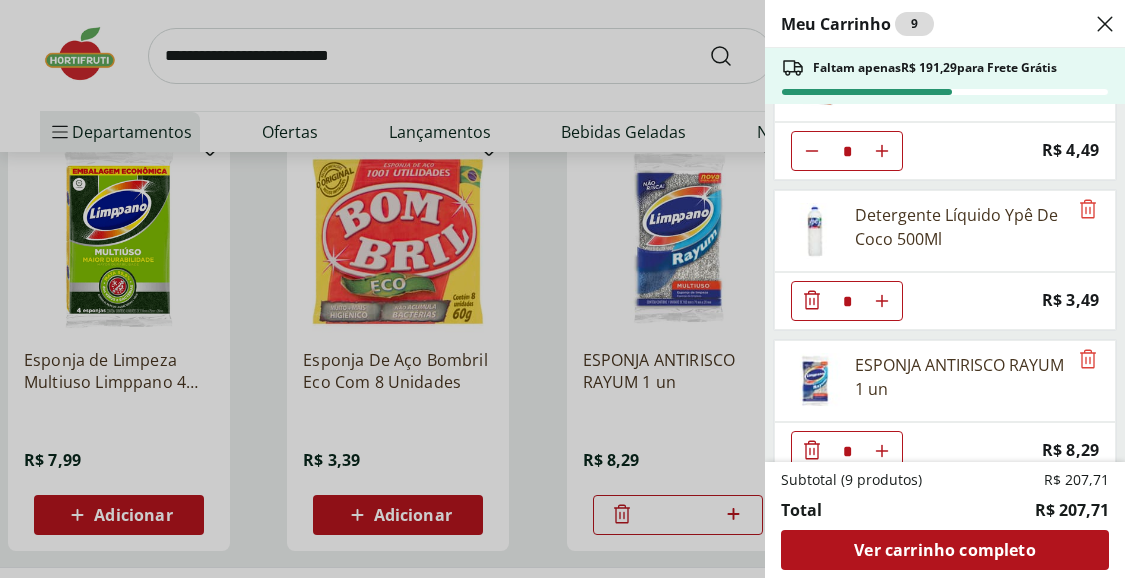 scroll, scrollTop: 678, scrollLeft: 0, axis: vertical 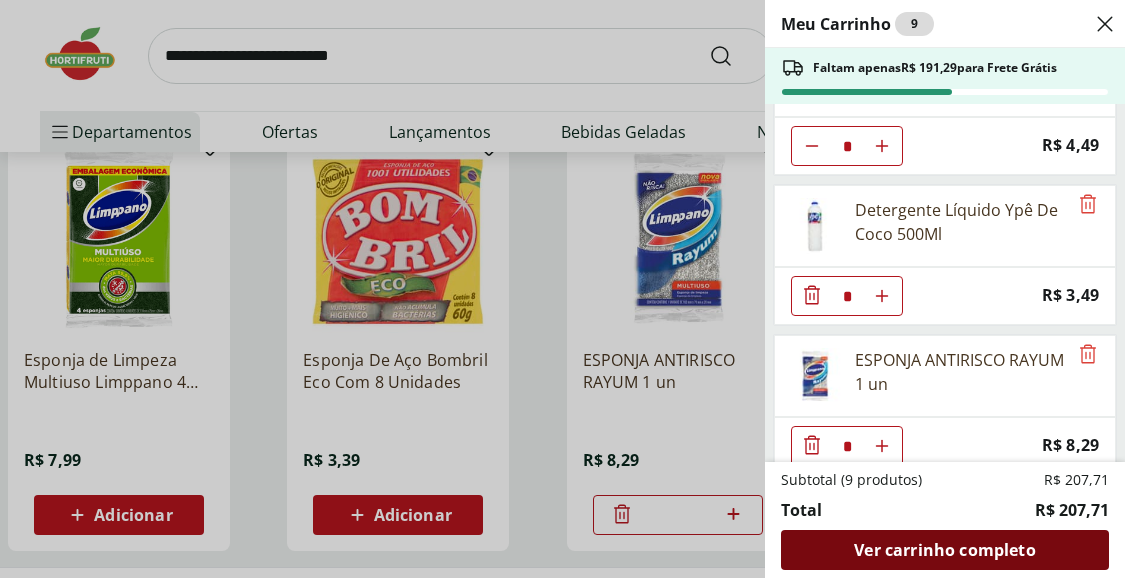 click on "Ver carrinho completo" at bounding box center [944, 550] 